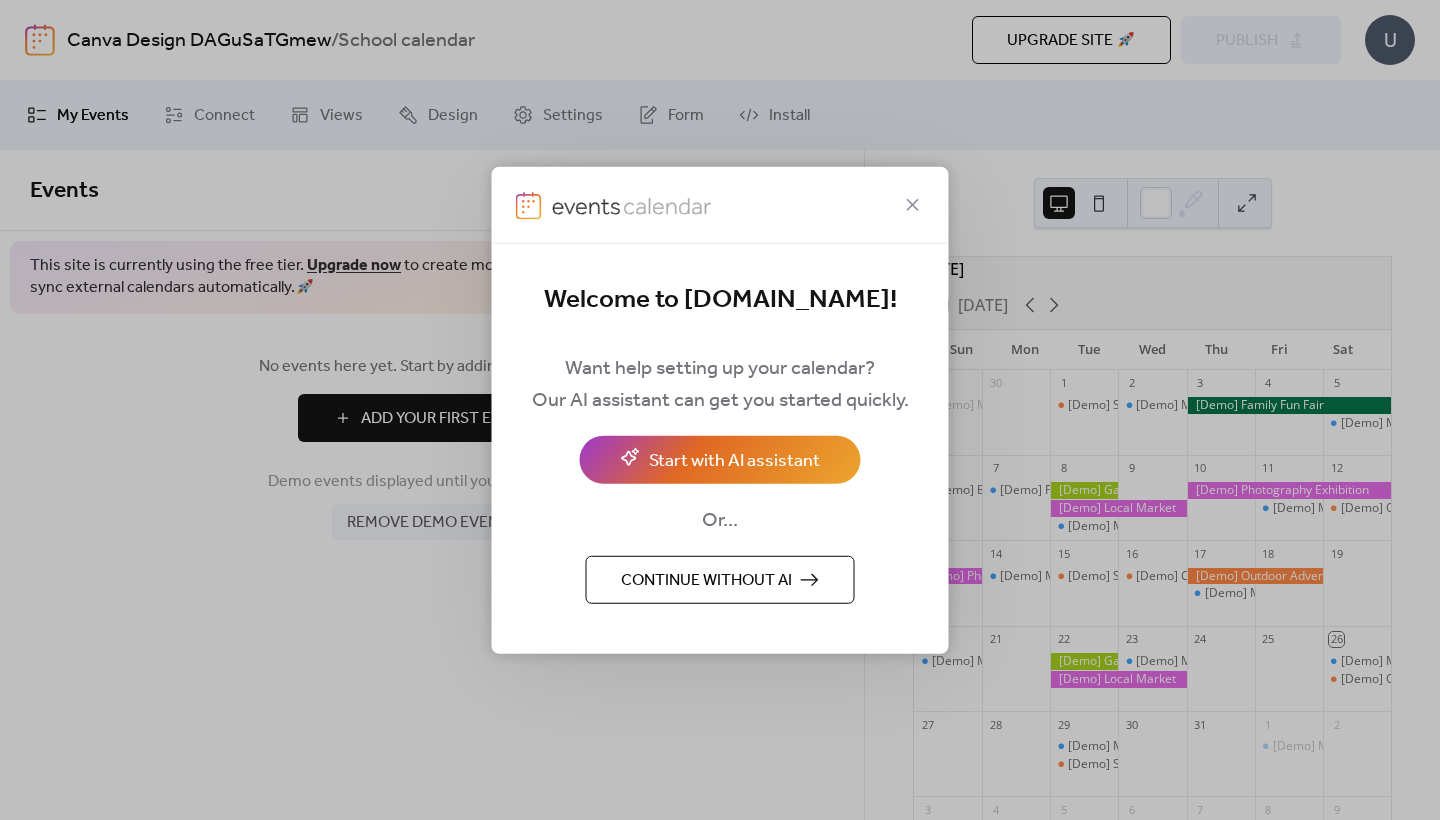 scroll, scrollTop: 0, scrollLeft: 0, axis: both 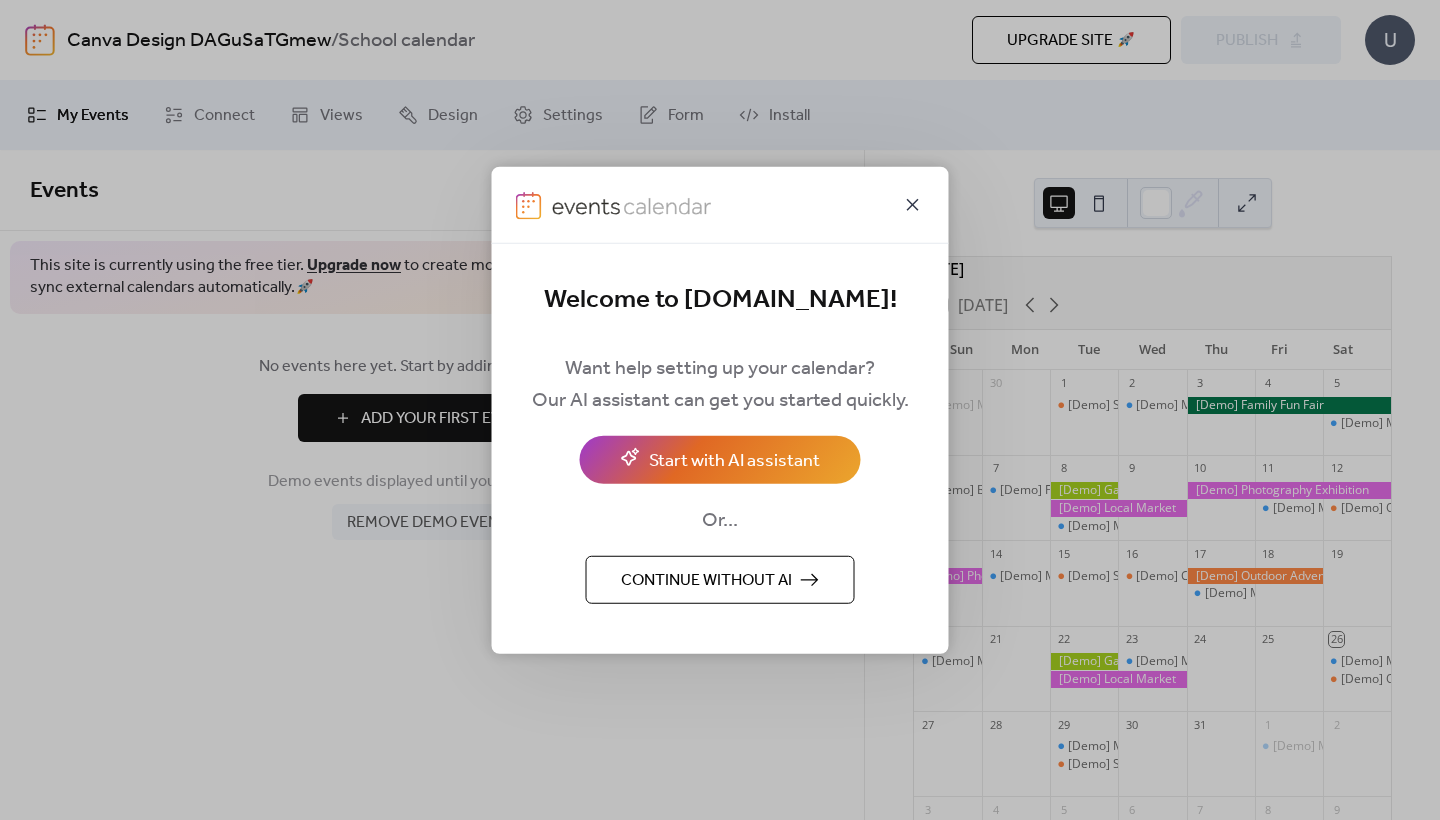 click 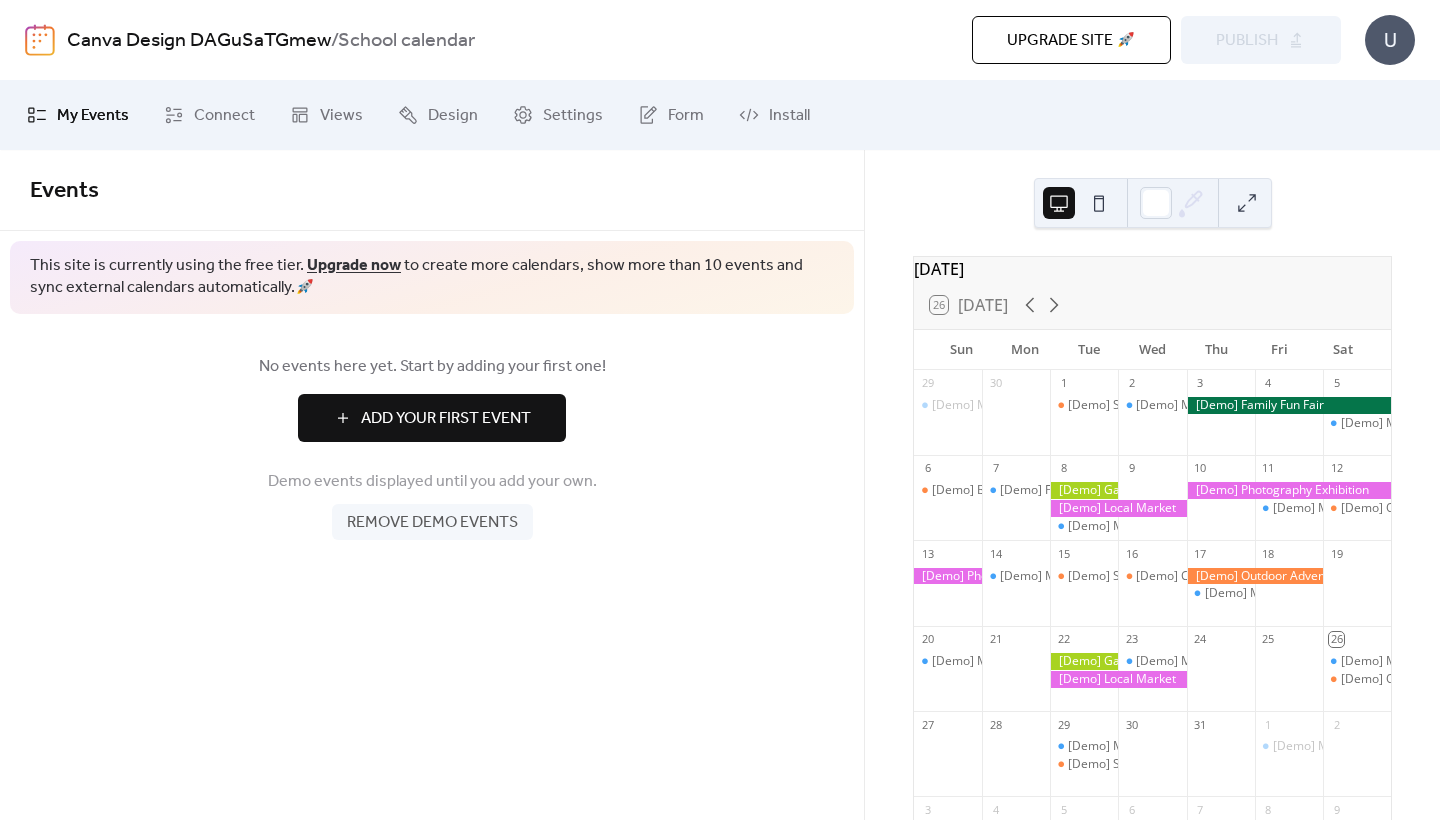 click on "Add Your First Event" at bounding box center [446, 419] 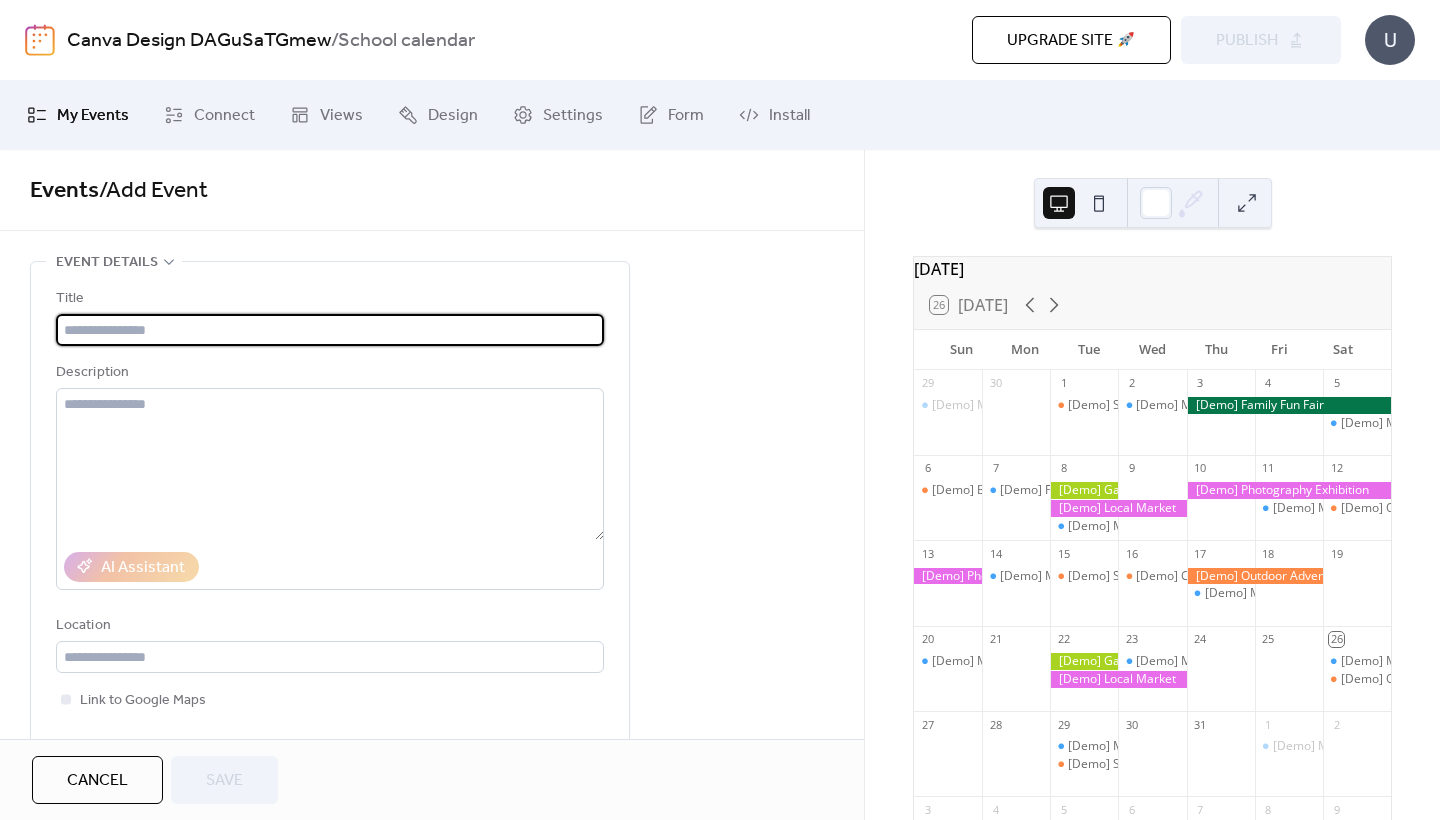 scroll, scrollTop: 0, scrollLeft: 0, axis: both 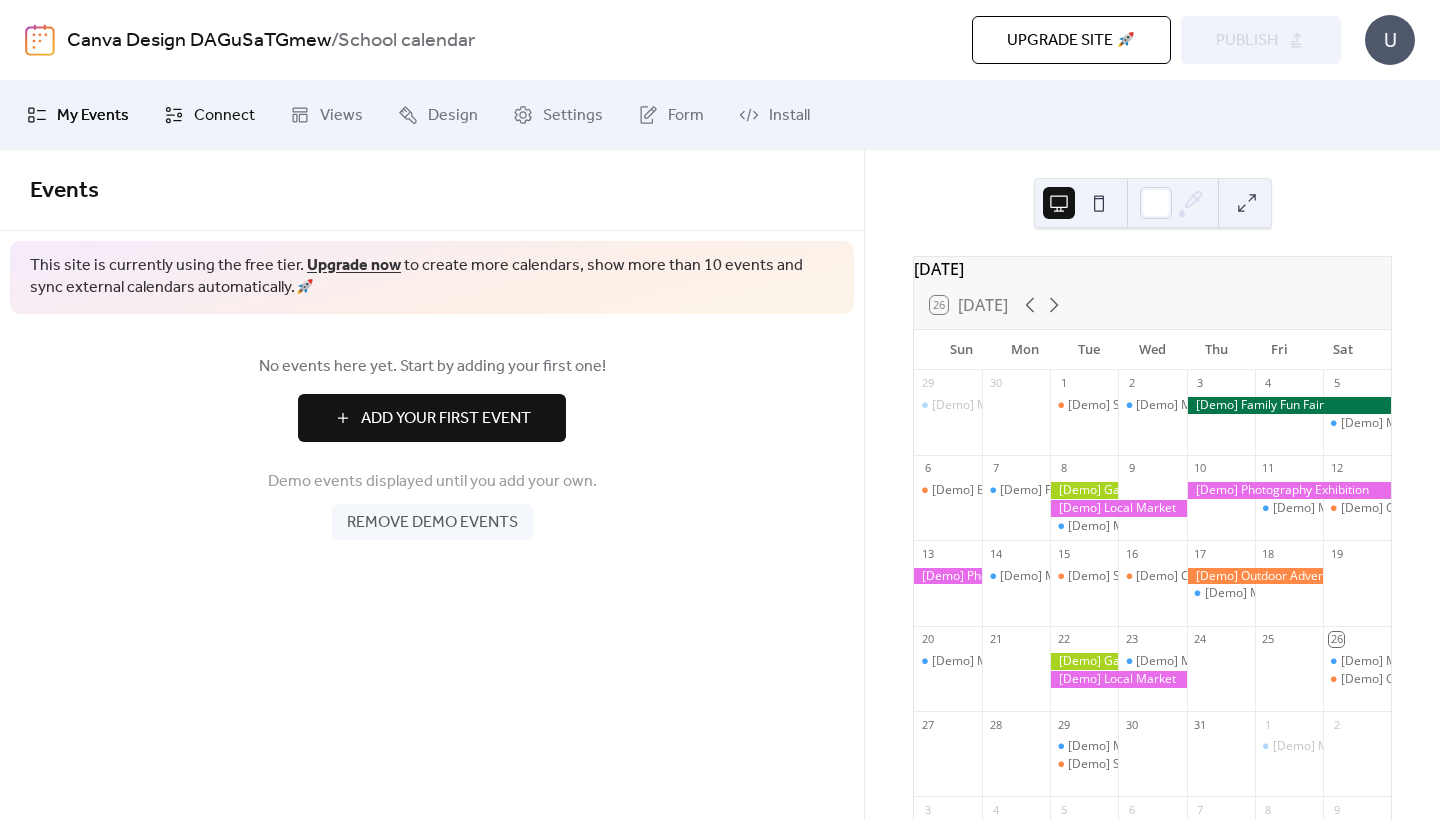 click on "Connect" at bounding box center [224, 116] 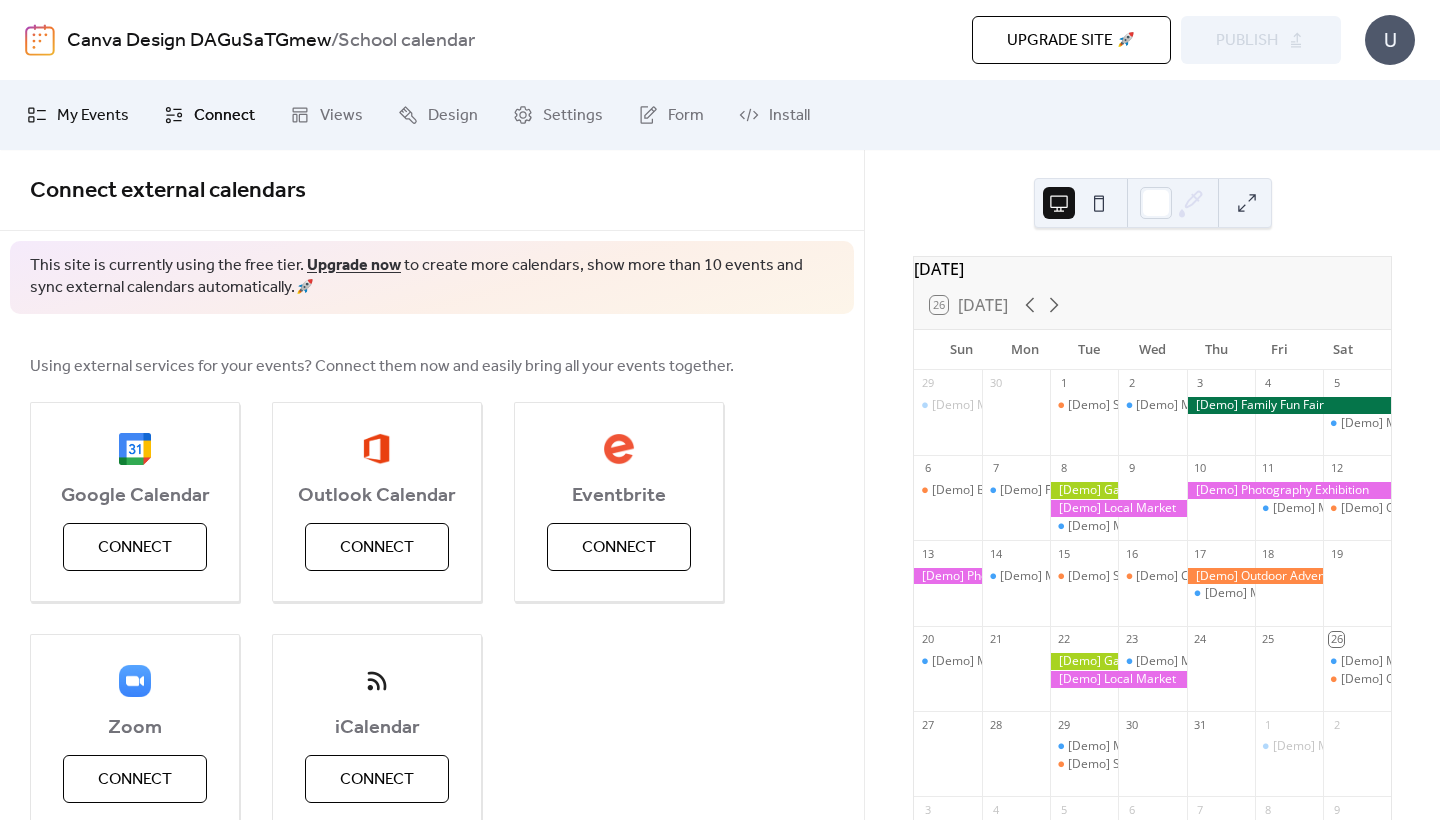 scroll, scrollTop: 0, scrollLeft: 0, axis: both 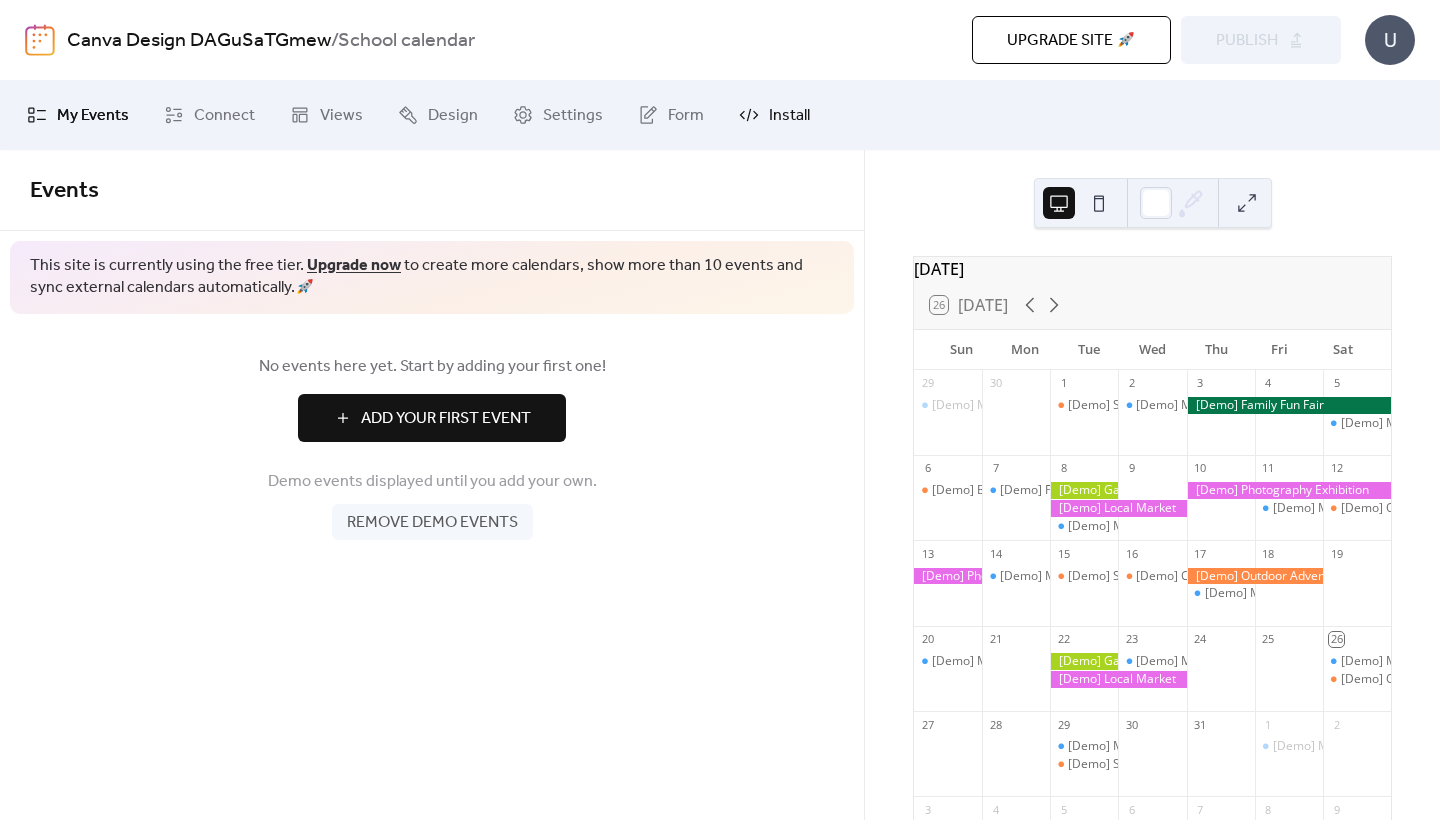 click on "Install" at bounding box center (789, 116) 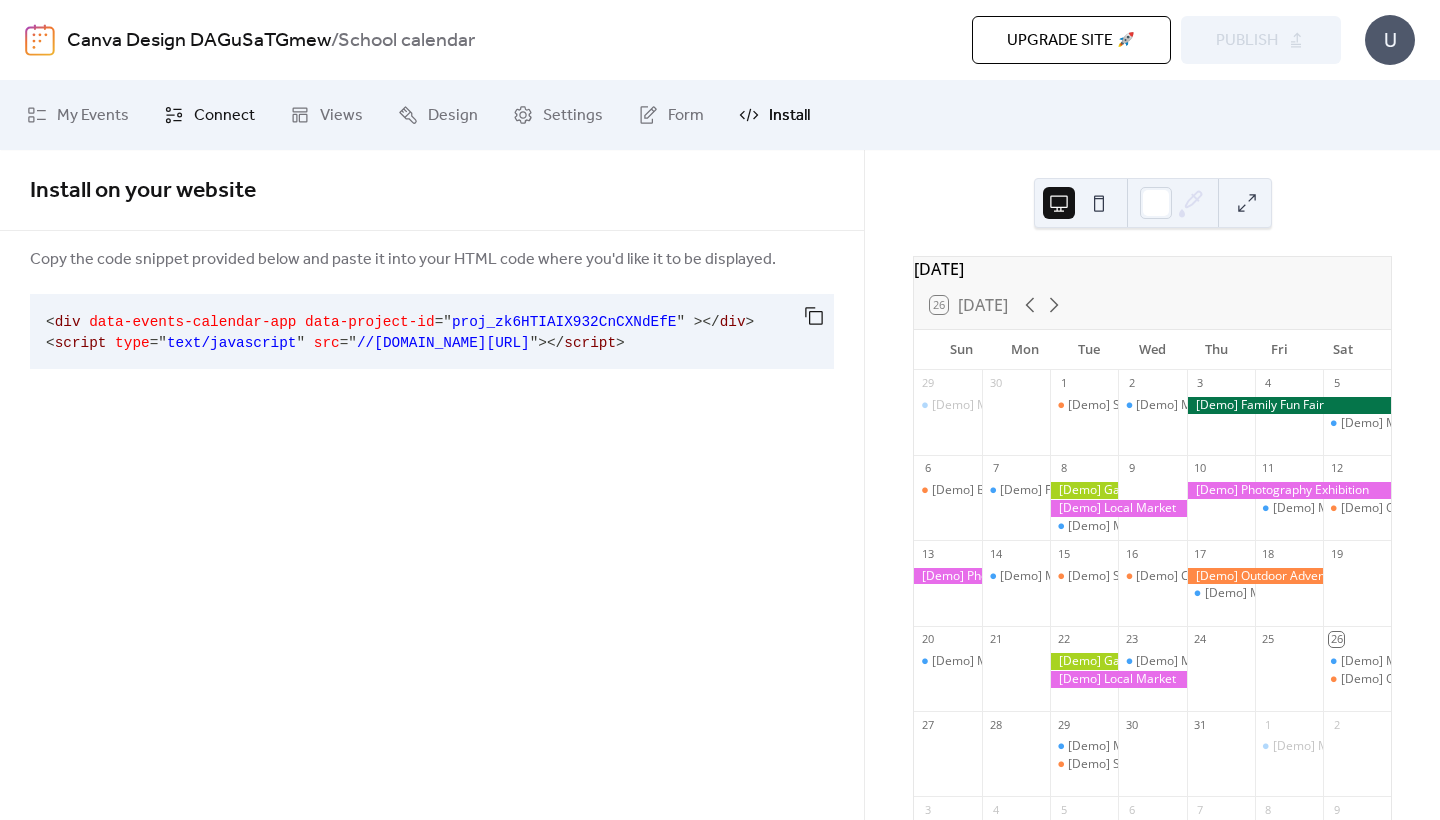 click on "Connect" at bounding box center (224, 116) 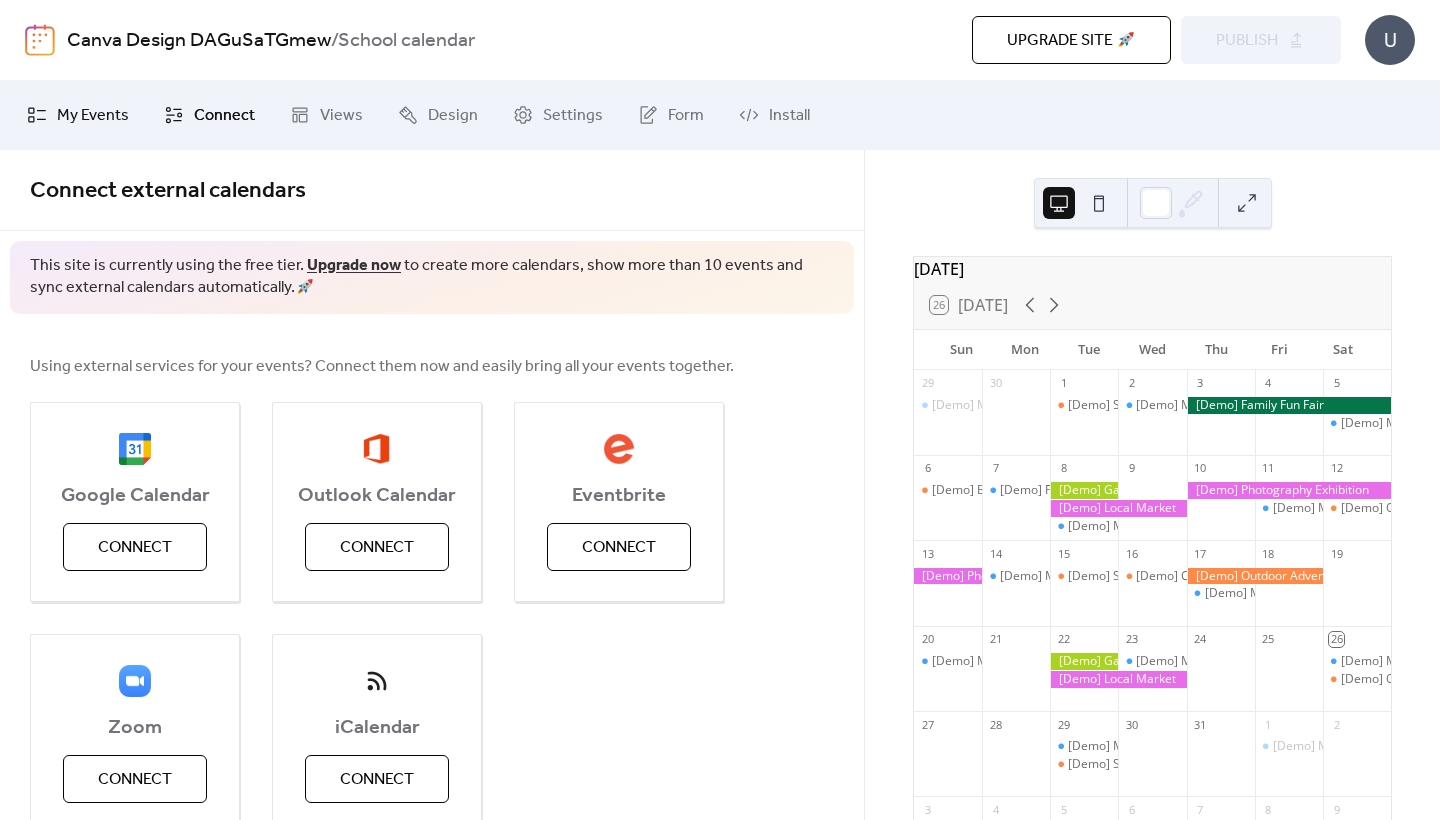 click on "My Events" at bounding box center (93, 116) 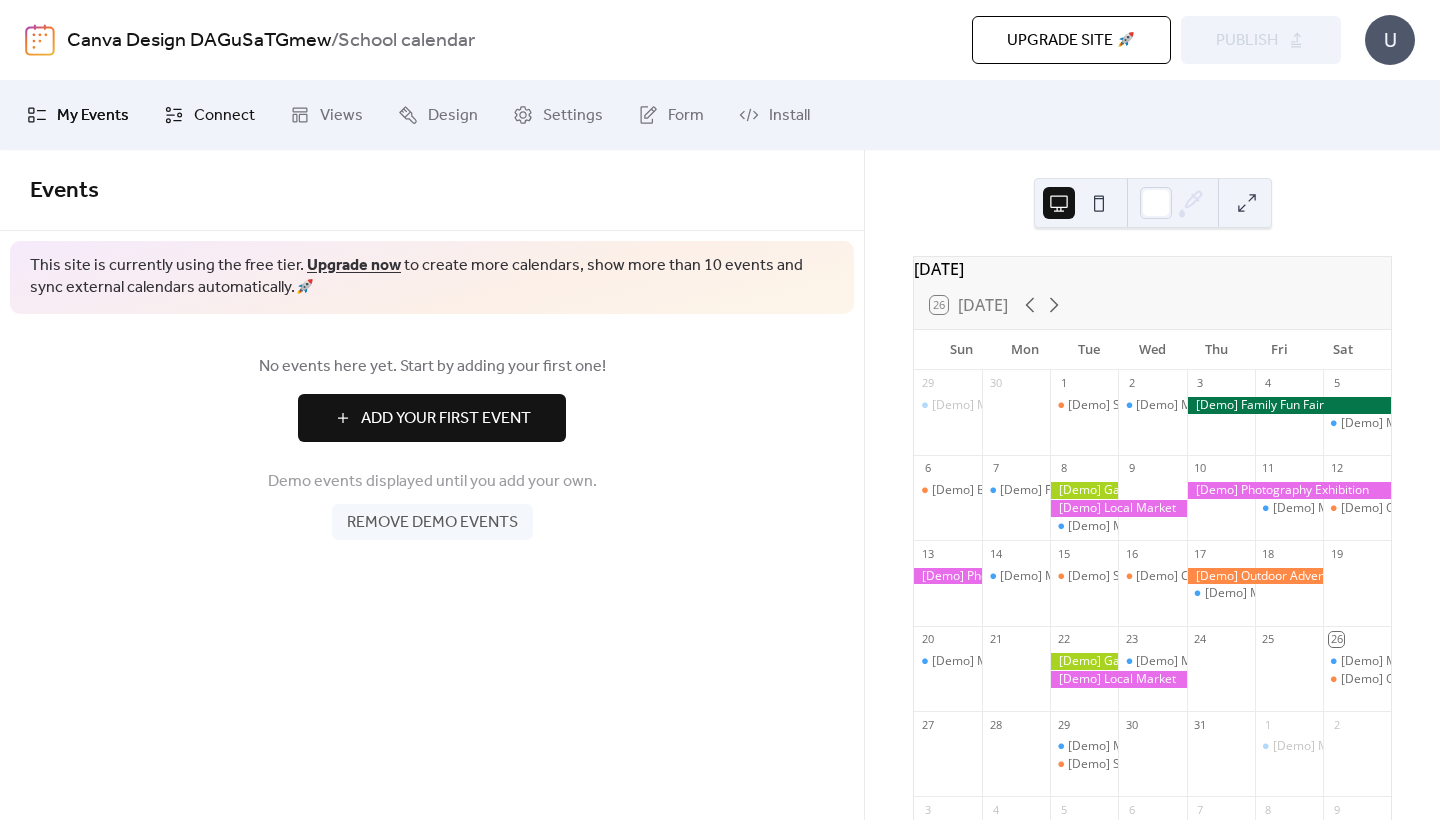 click on "Connect" at bounding box center (224, 116) 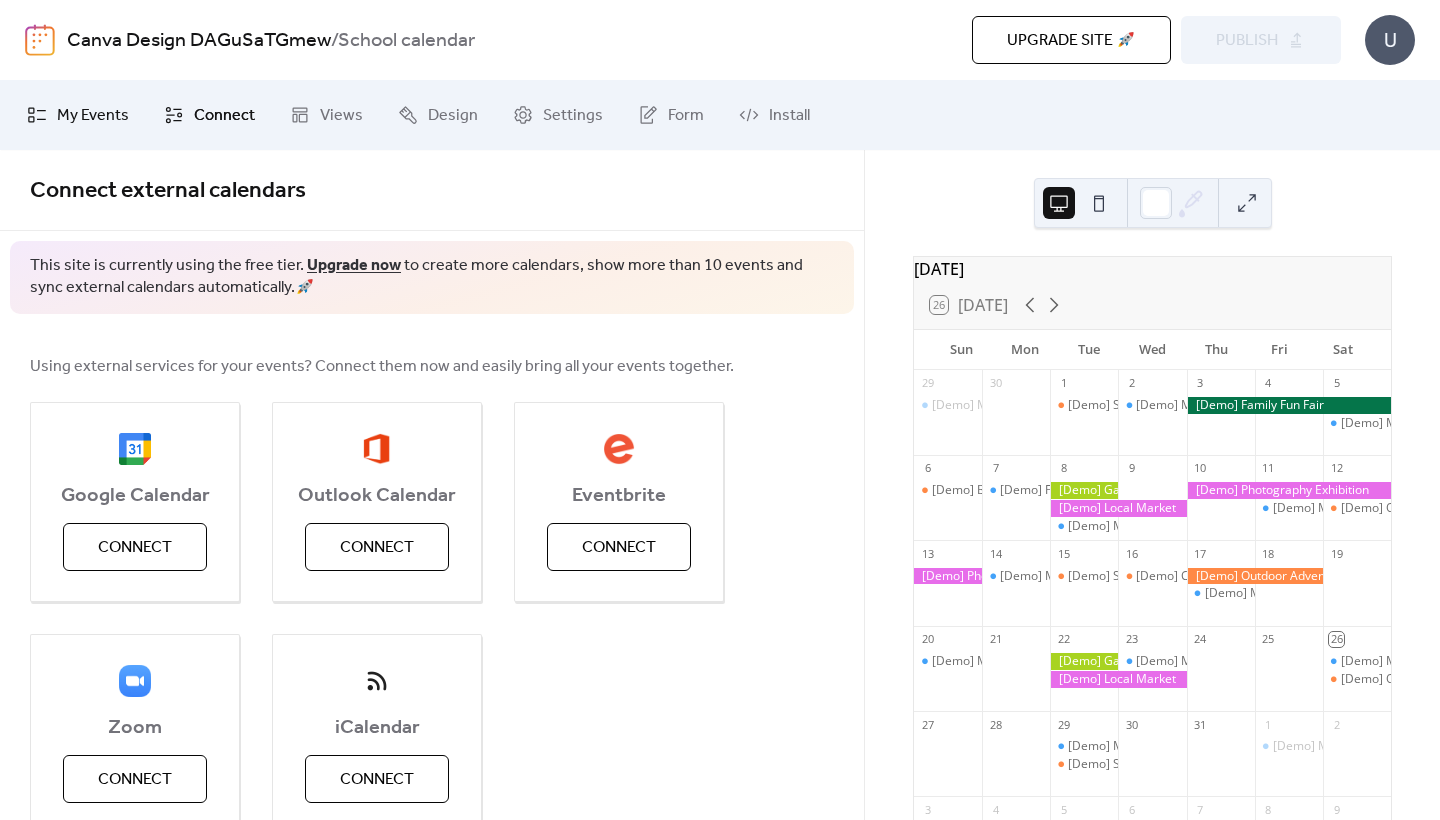 click on "My Events" at bounding box center (93, 116) 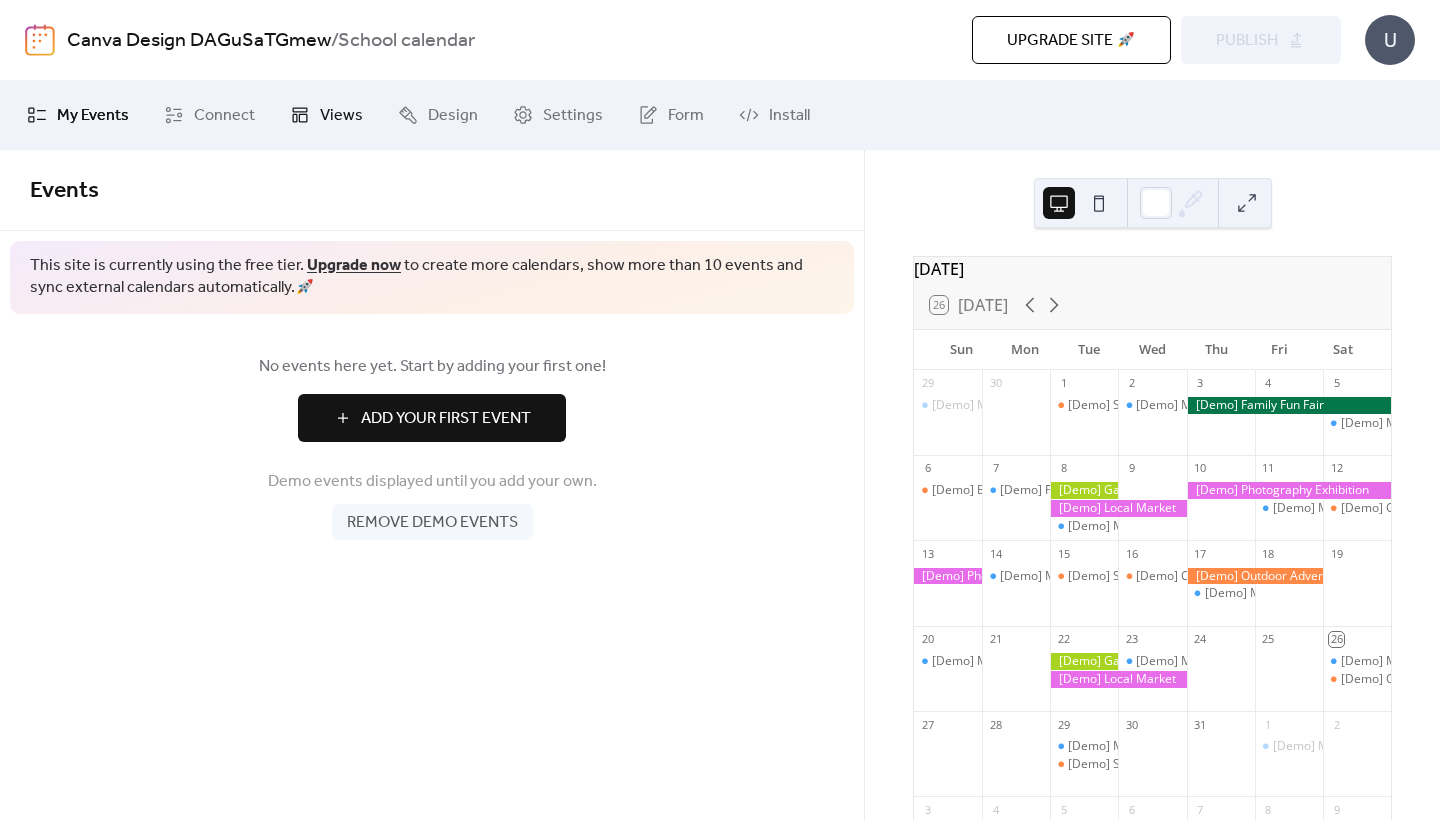click on "Views" at bounding box center (326, 115) 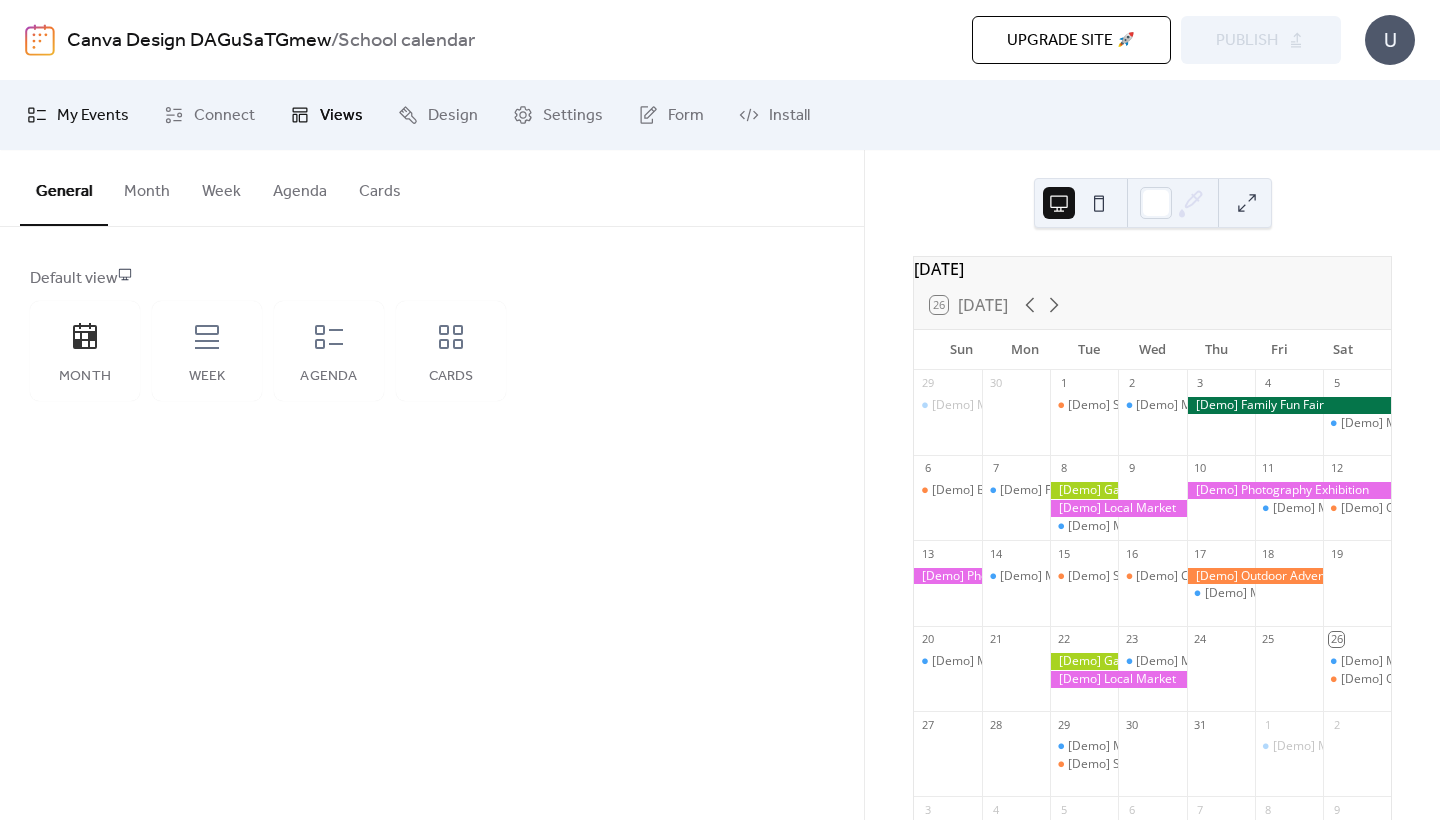 click on "My Events" at bounding box center (93, 116) 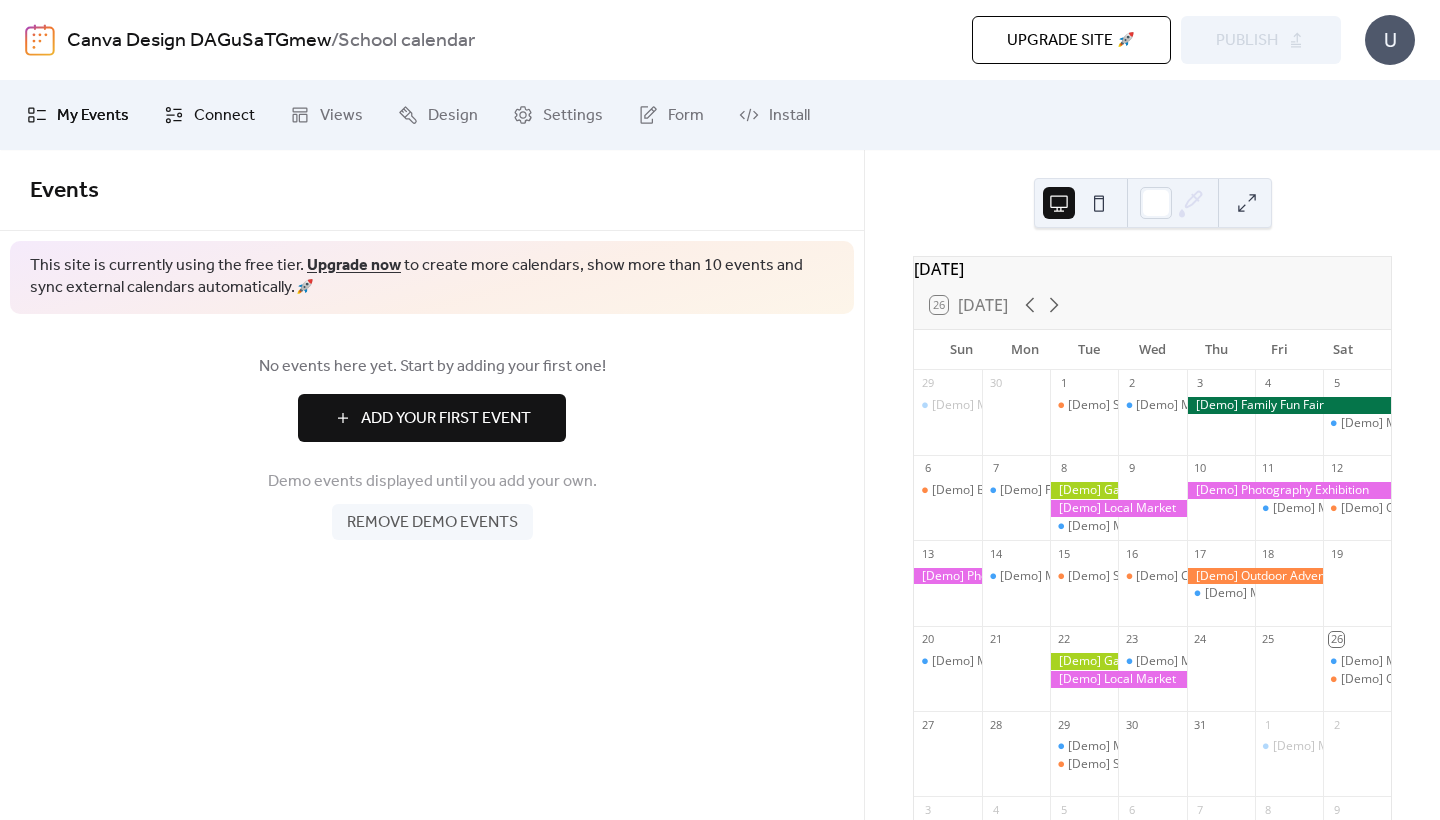 click on "Connect" at bounding box center (224, 116) 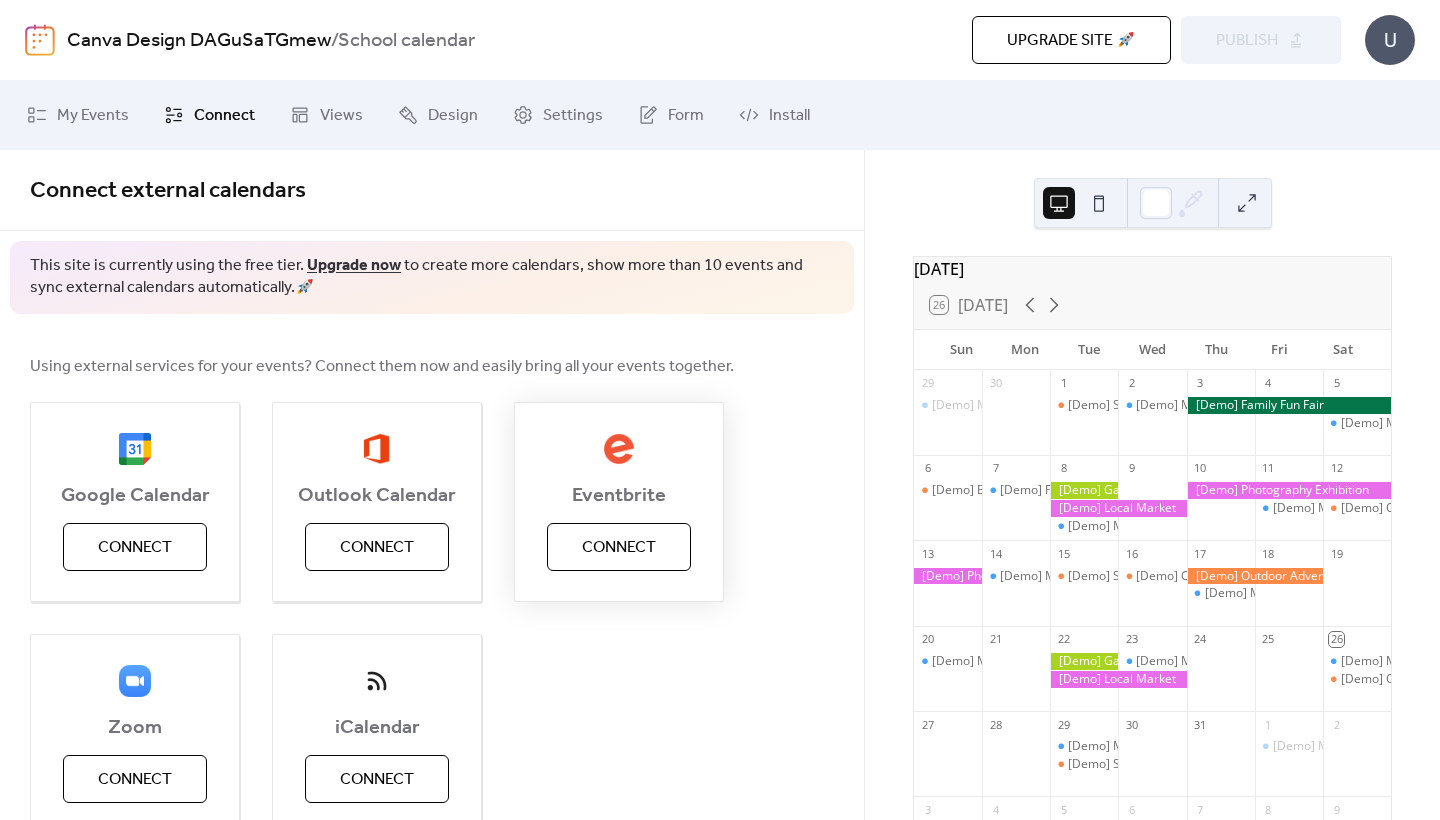 scroll, scrollTop: 0, scrollLeft: 0, axis: both 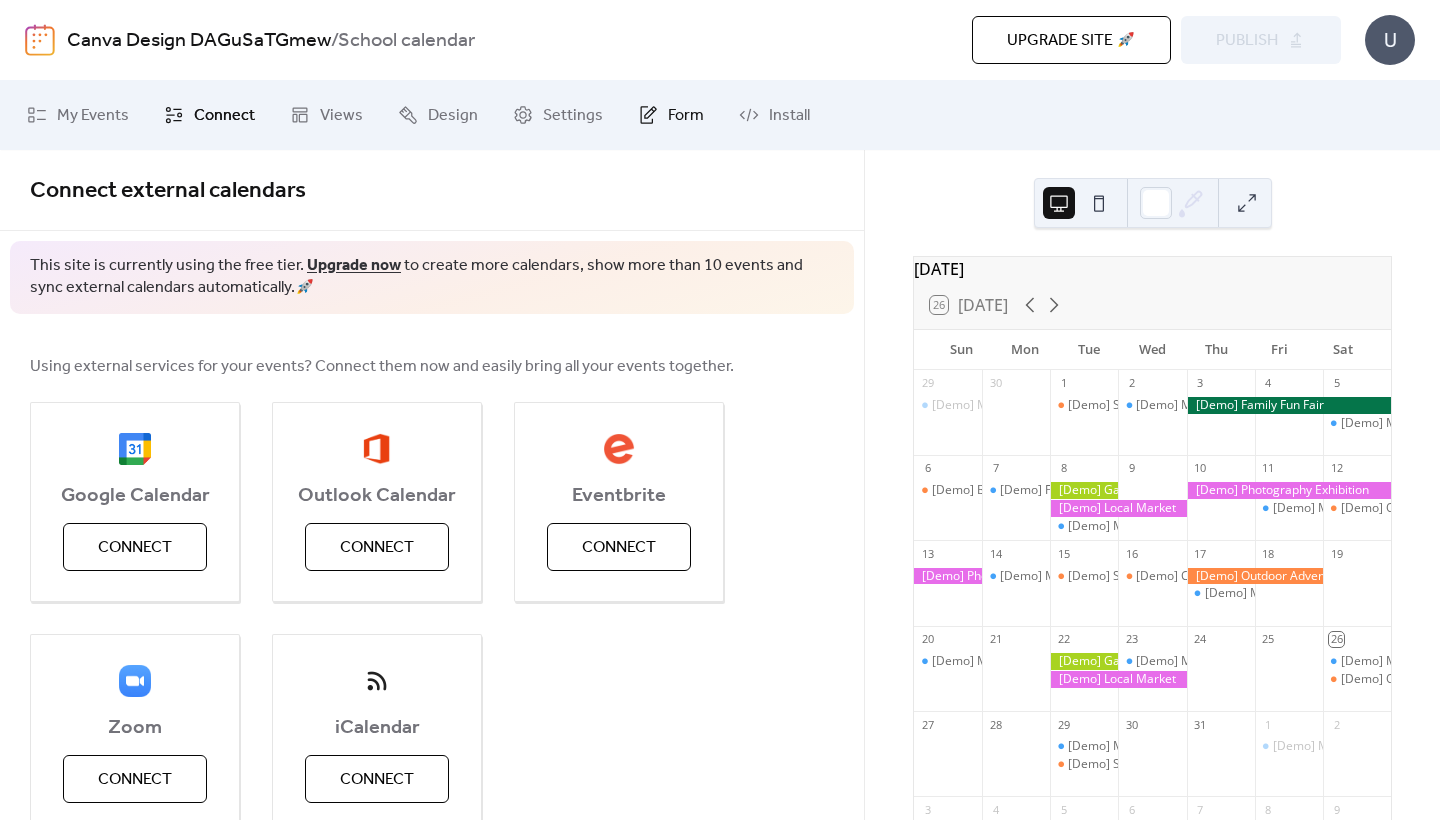 click on "Form" at bounding box center (686, 116) 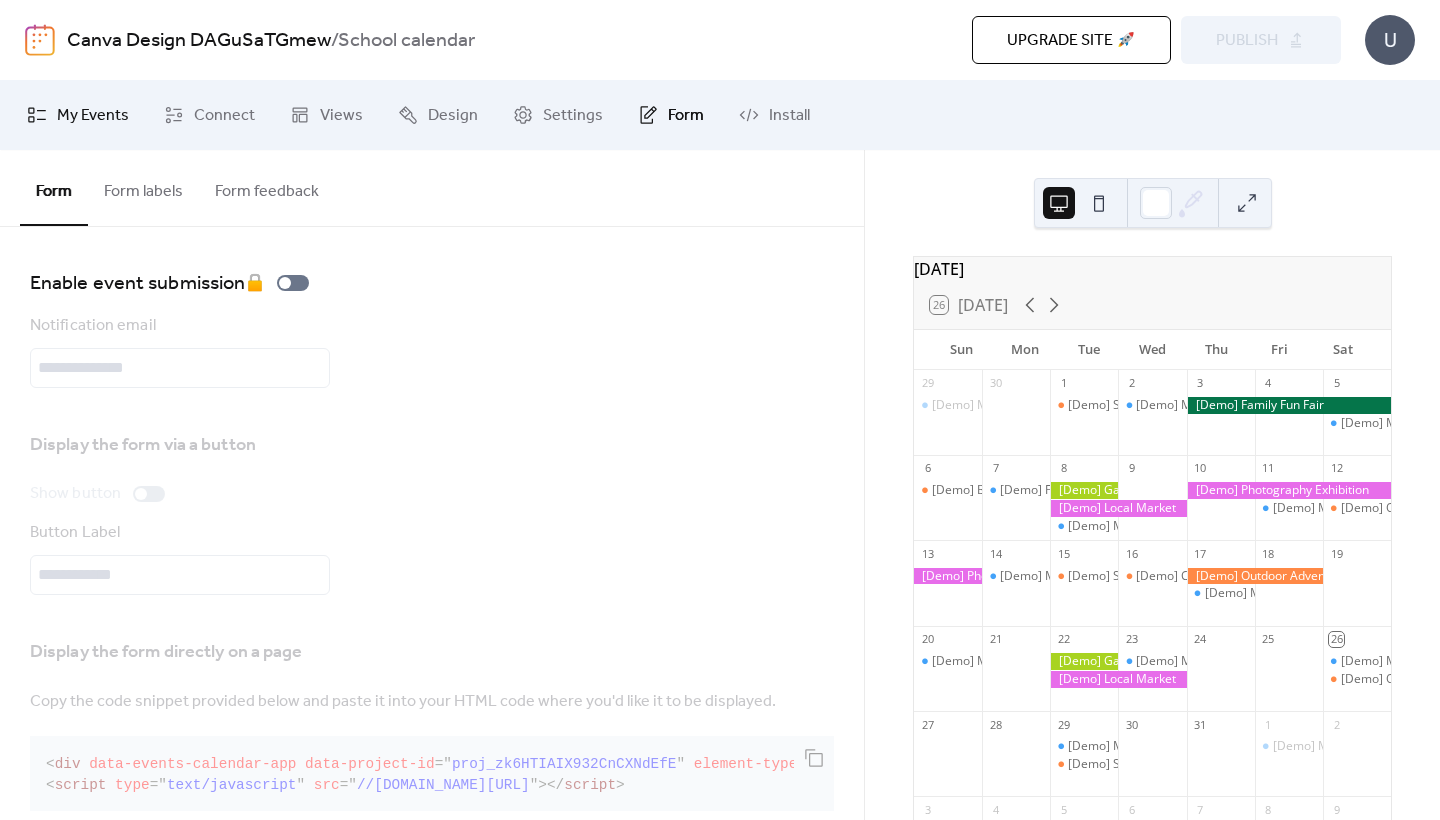 click on "My Events" at bounding box center [78, 115] 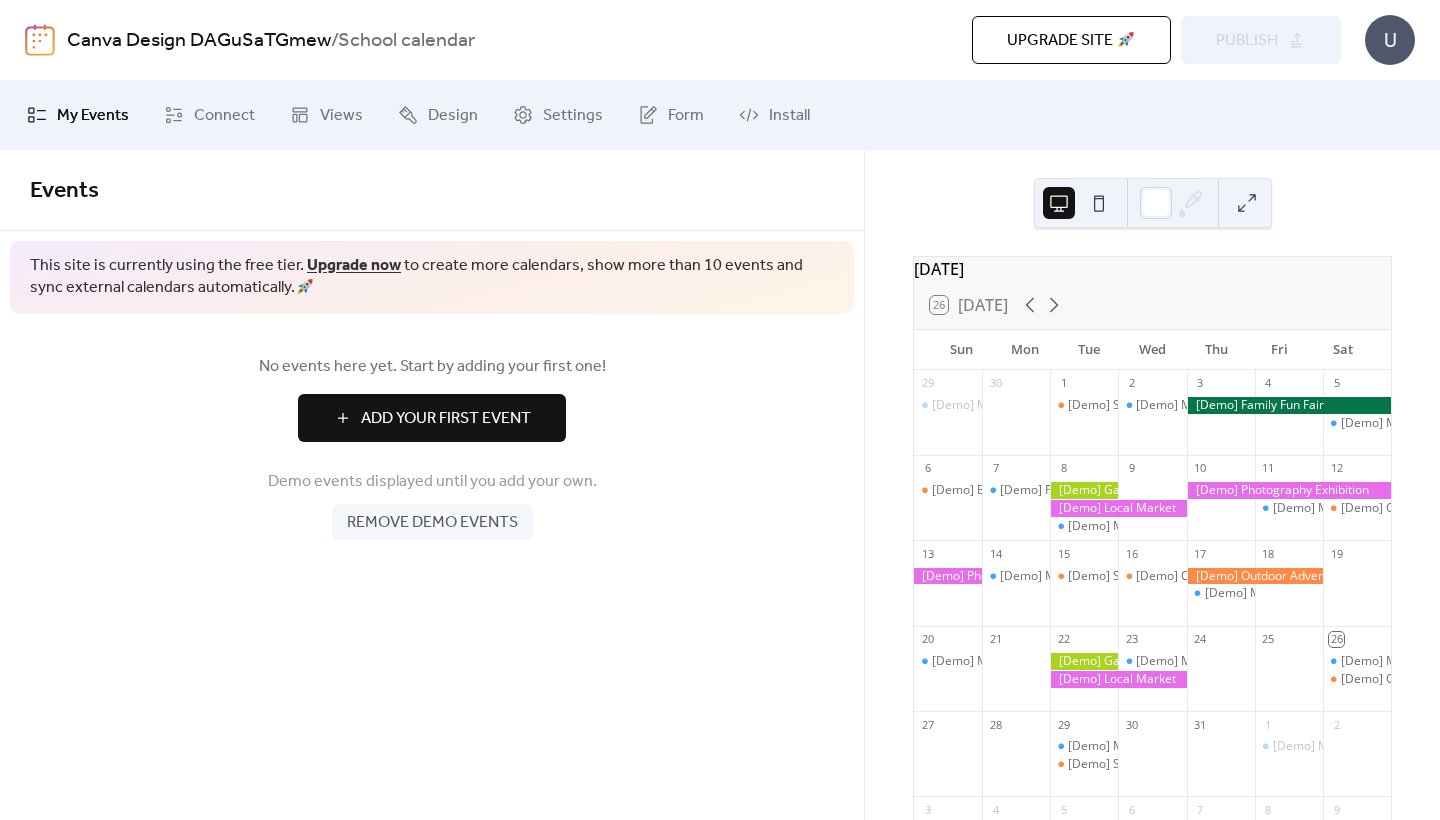 scroll, scrollTop: 0, scrollLeft: 0, axis: both 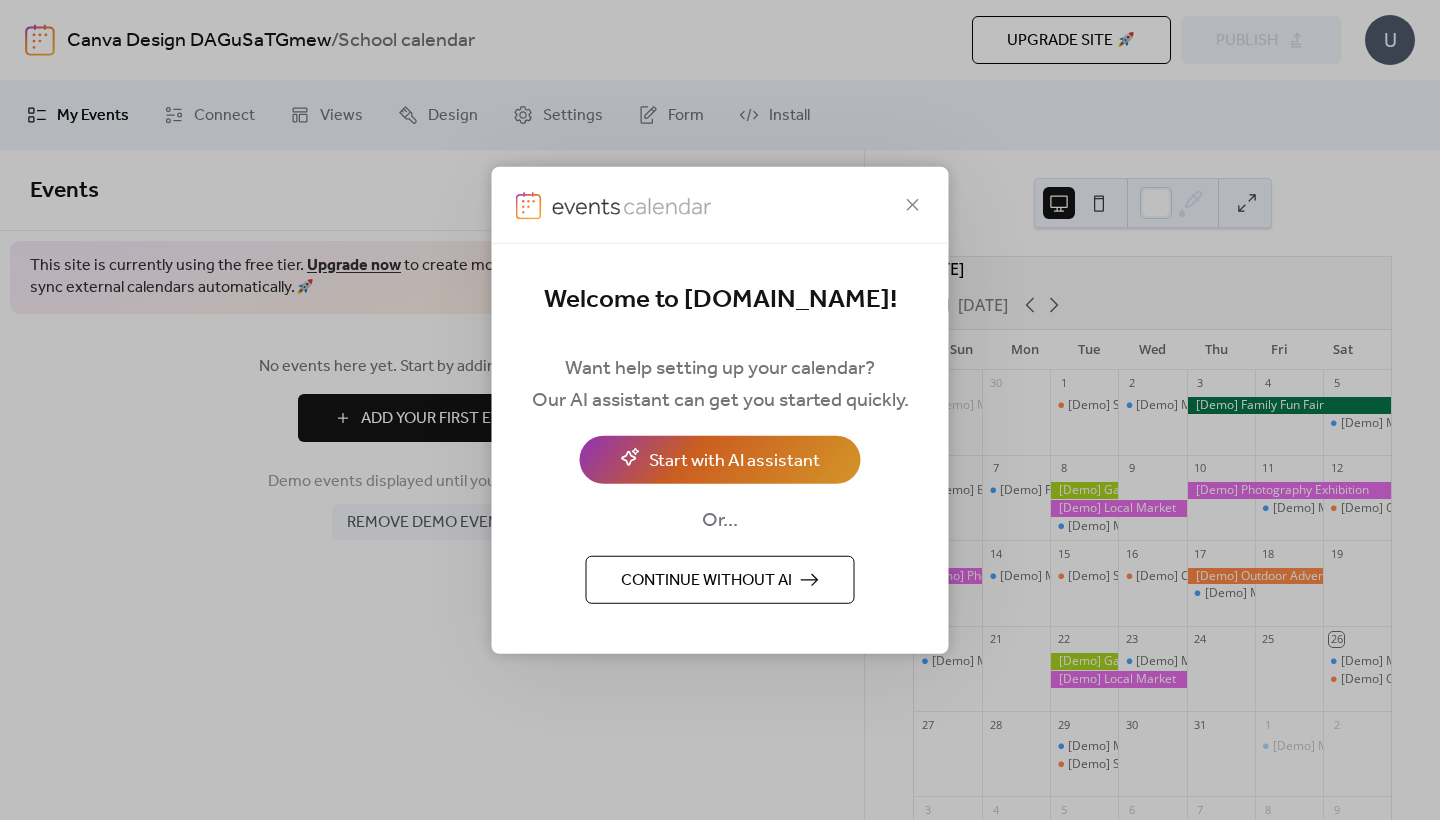 click on "Start with AI assistant" at bounding box center [734, 460] 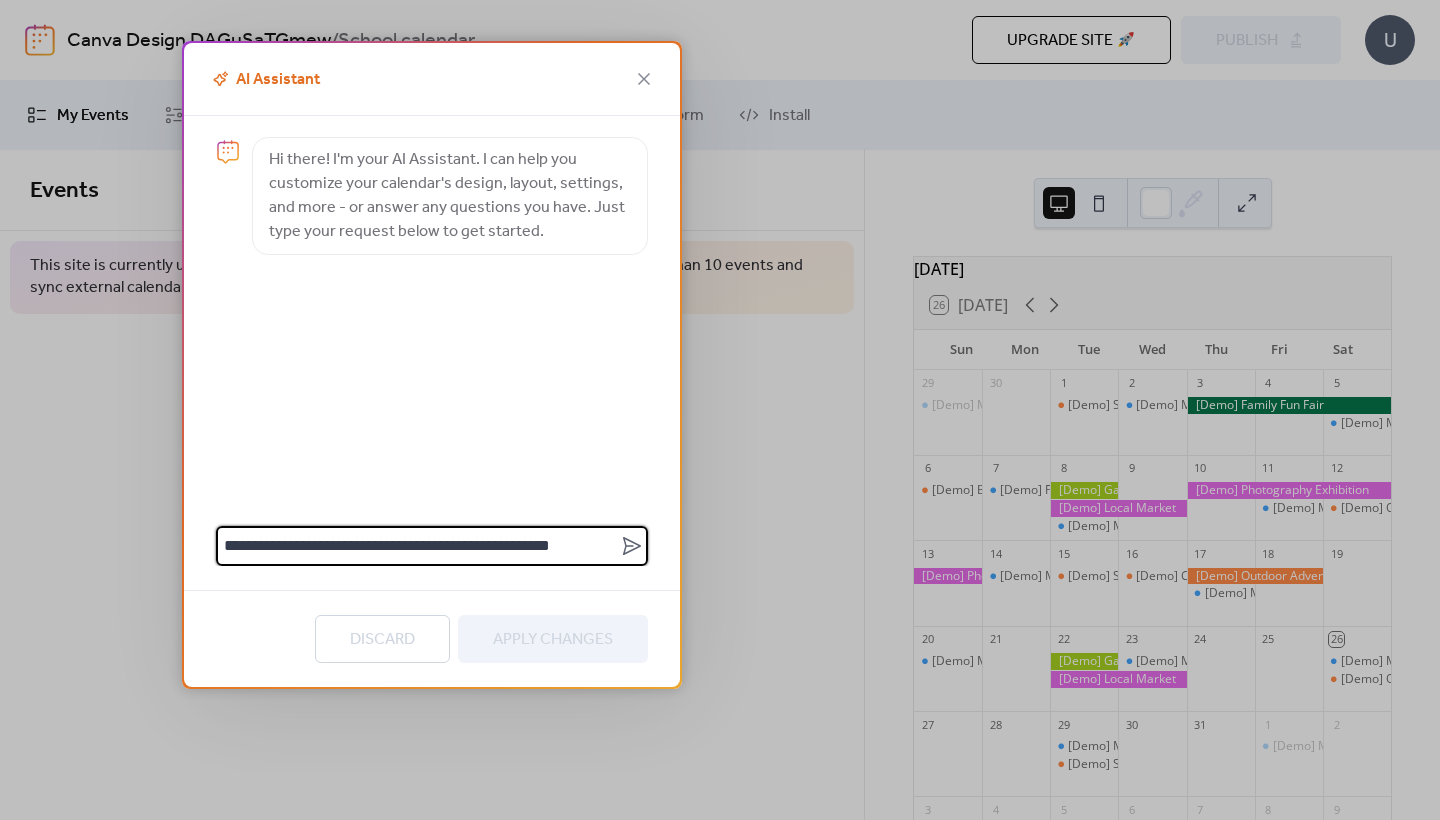 type on "**********" 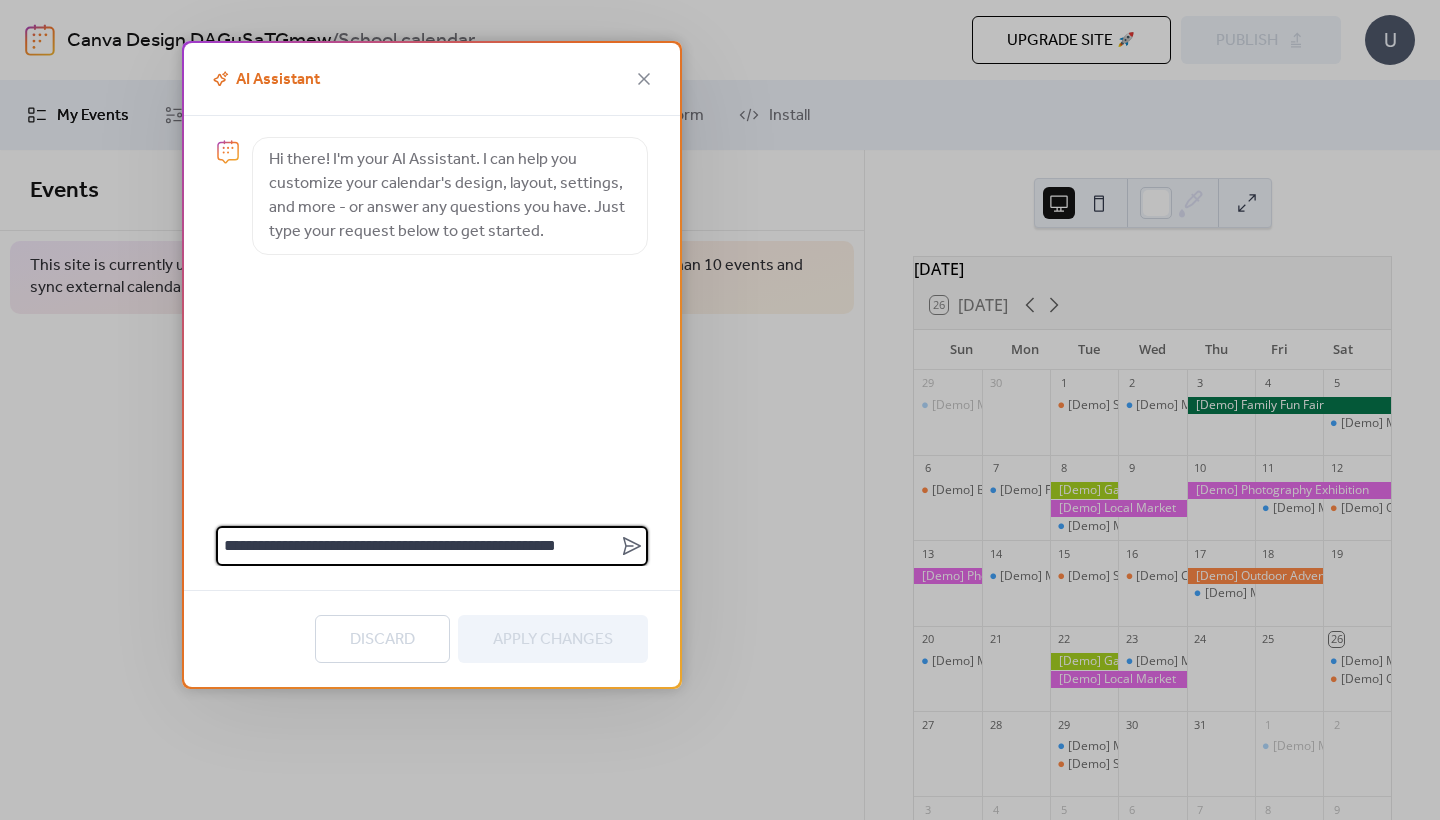 type 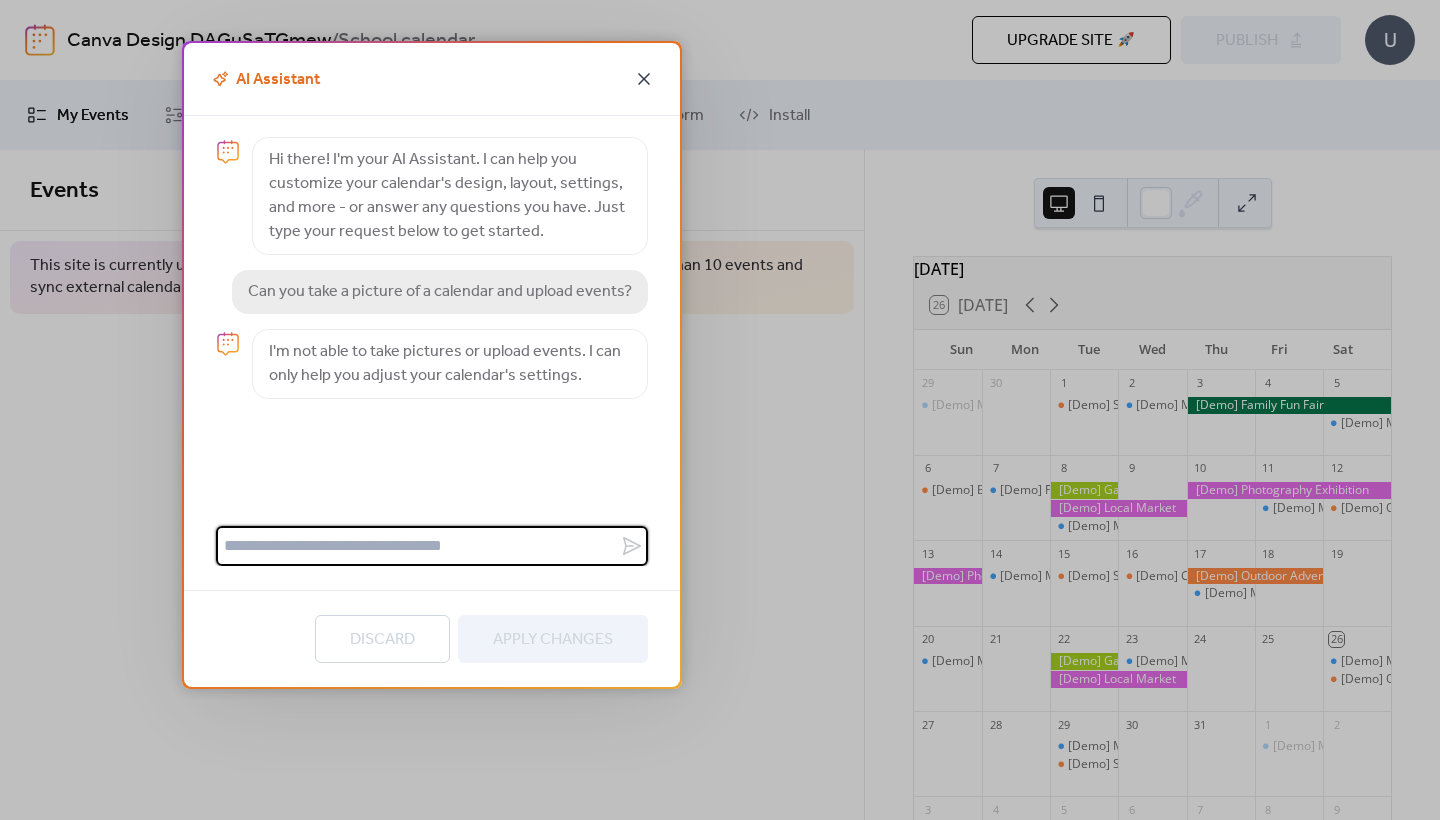 click 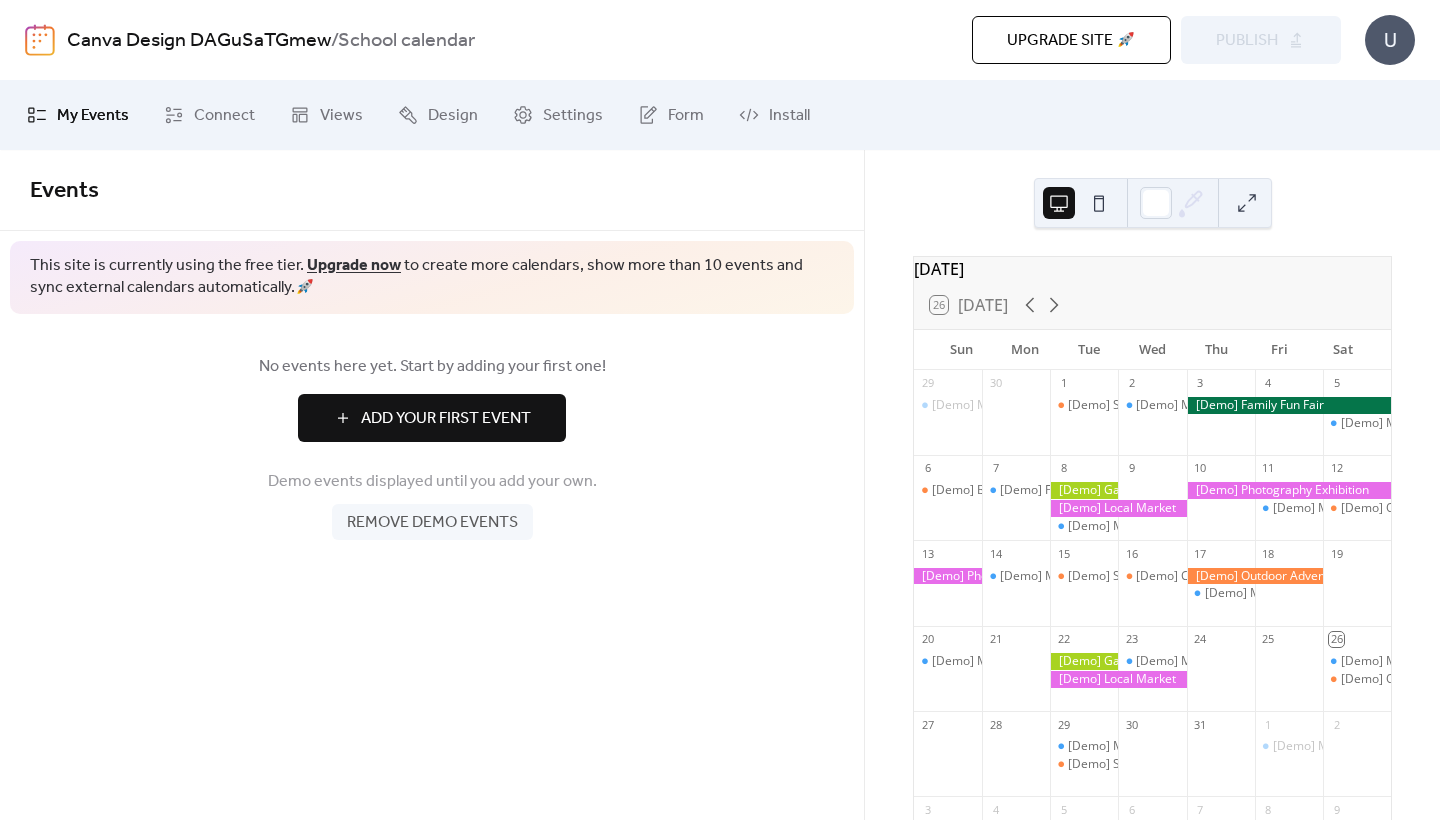 click on "Add Your First Event" at bounding box center (446, 419) 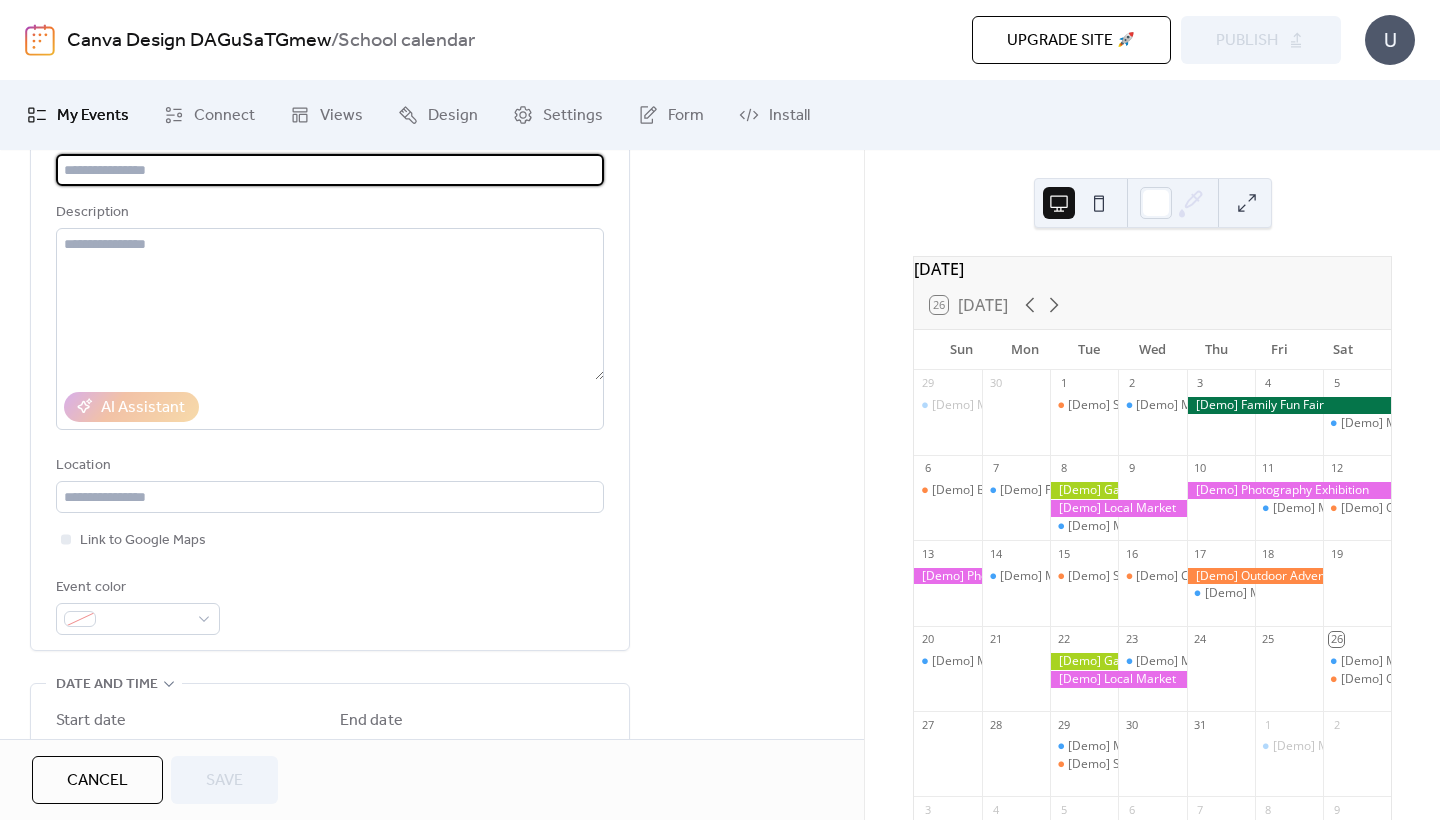scroll, scrollTop: 23, scrollLeft: 0, axis: vertical 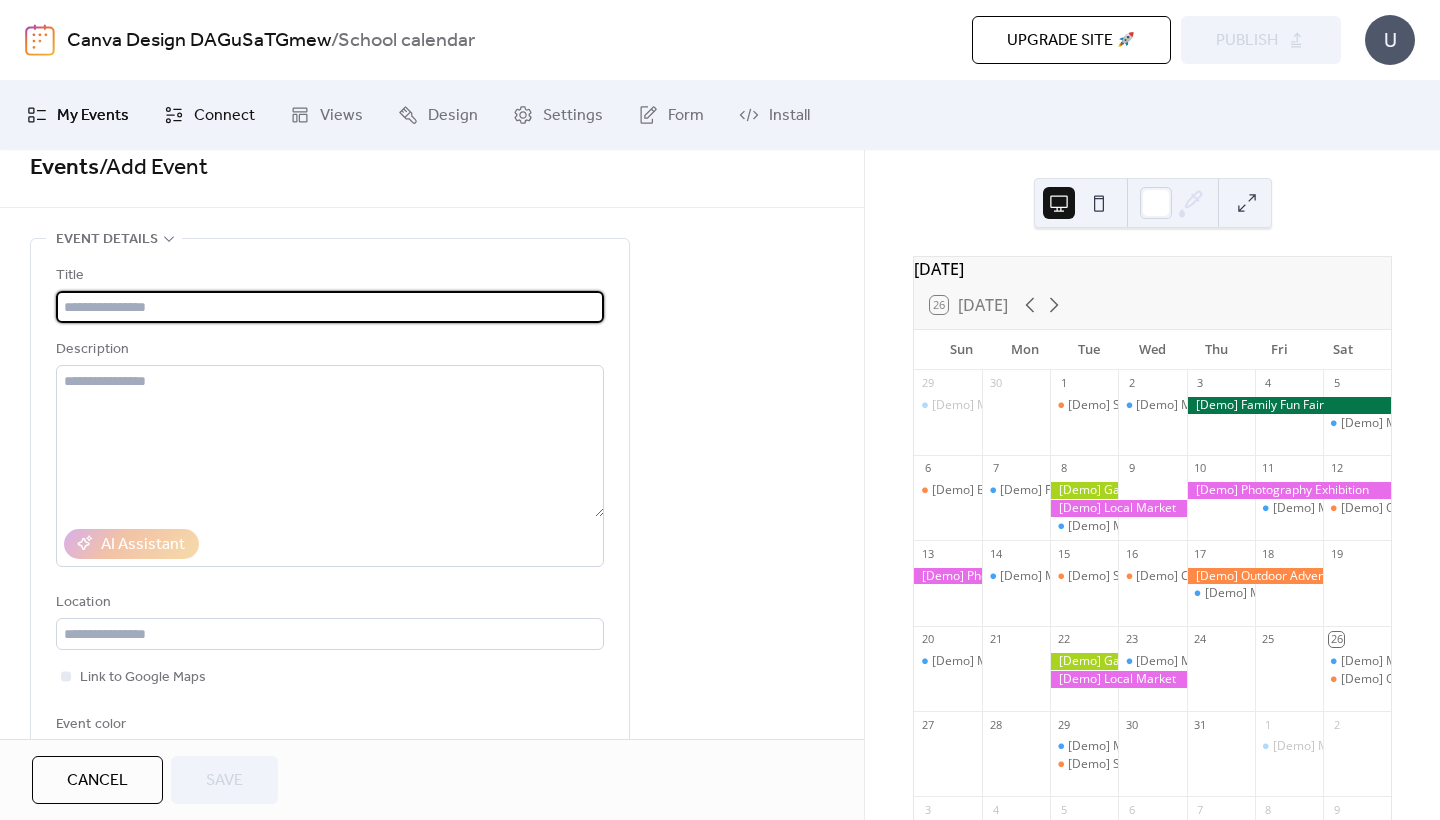 click on "Connect" at bounding box center (224, 116) 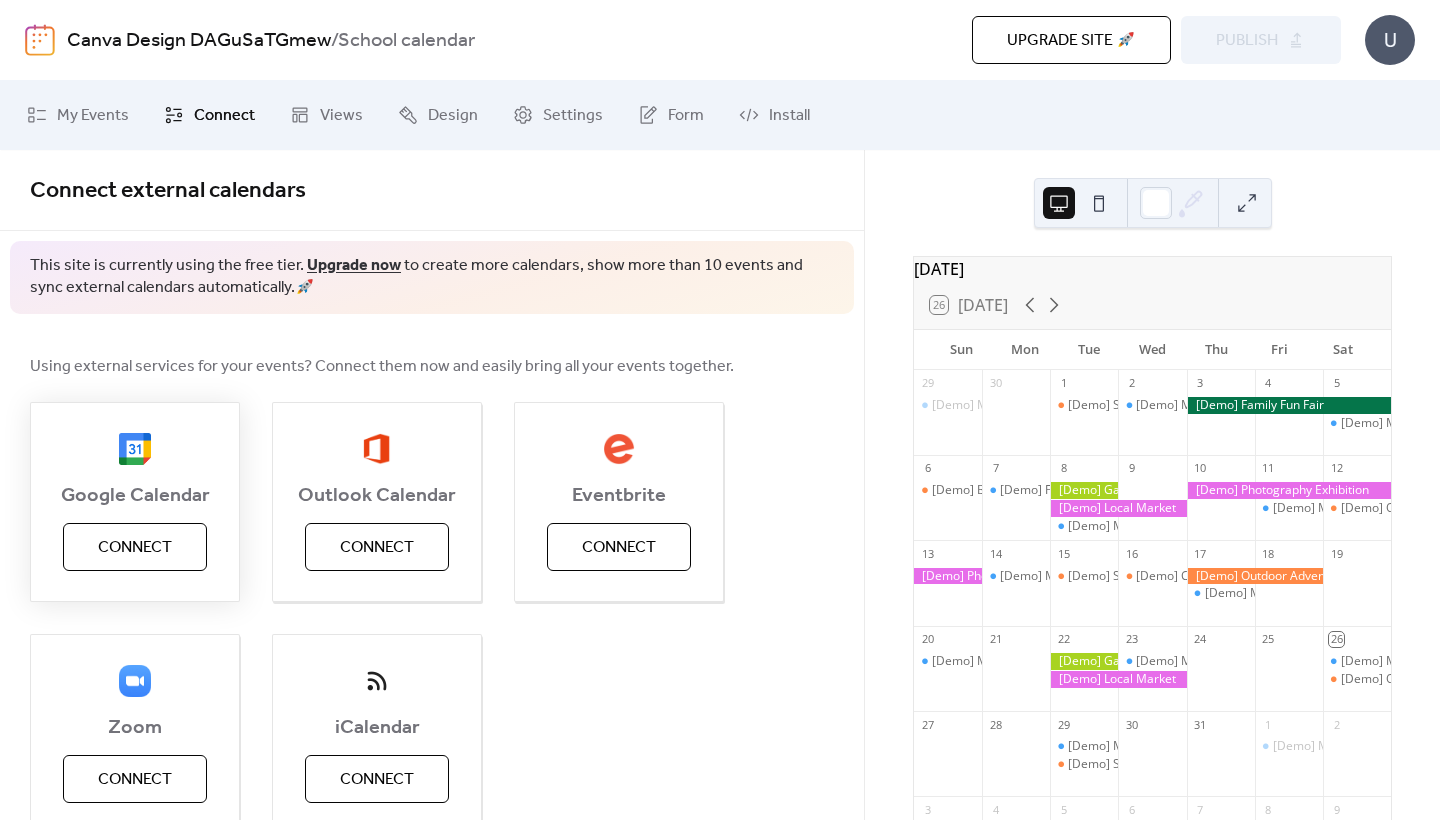 click on "Connect" at bounding box center (135, 548) 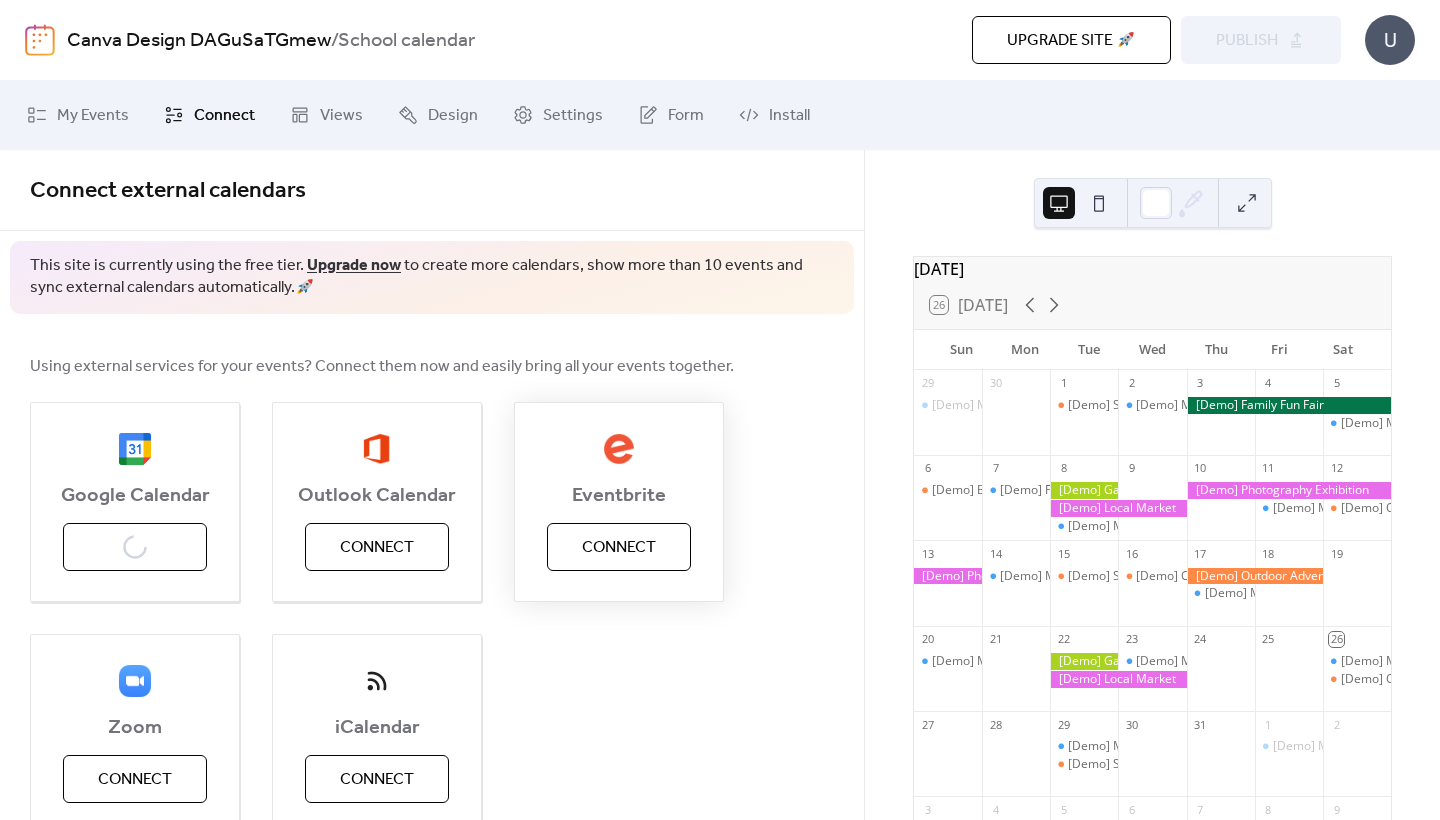 scroll, scrollTop: 12, scrollLeft: 0, axis: vertical 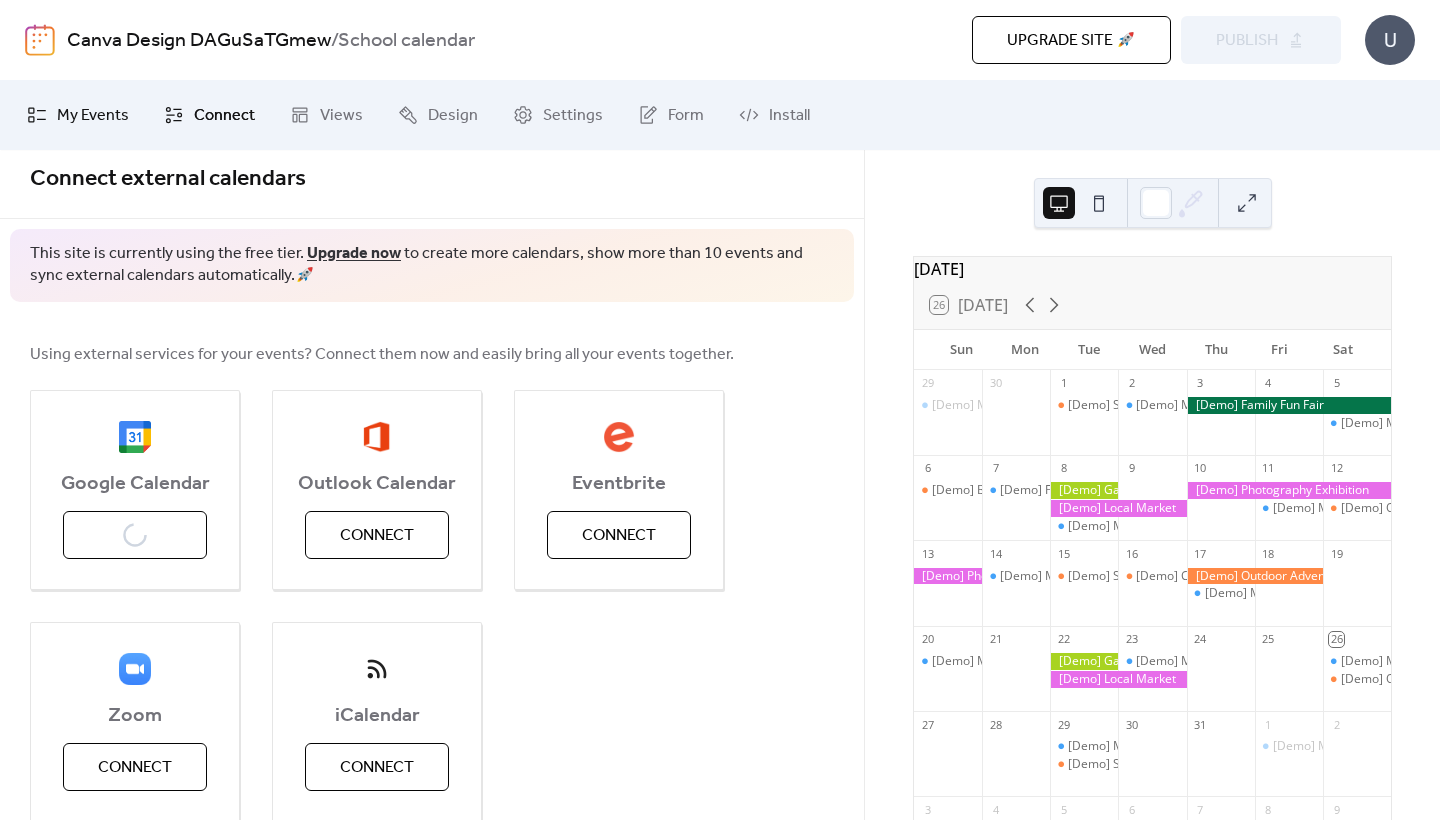 click on "My Events" at bounding box center (93, 116) 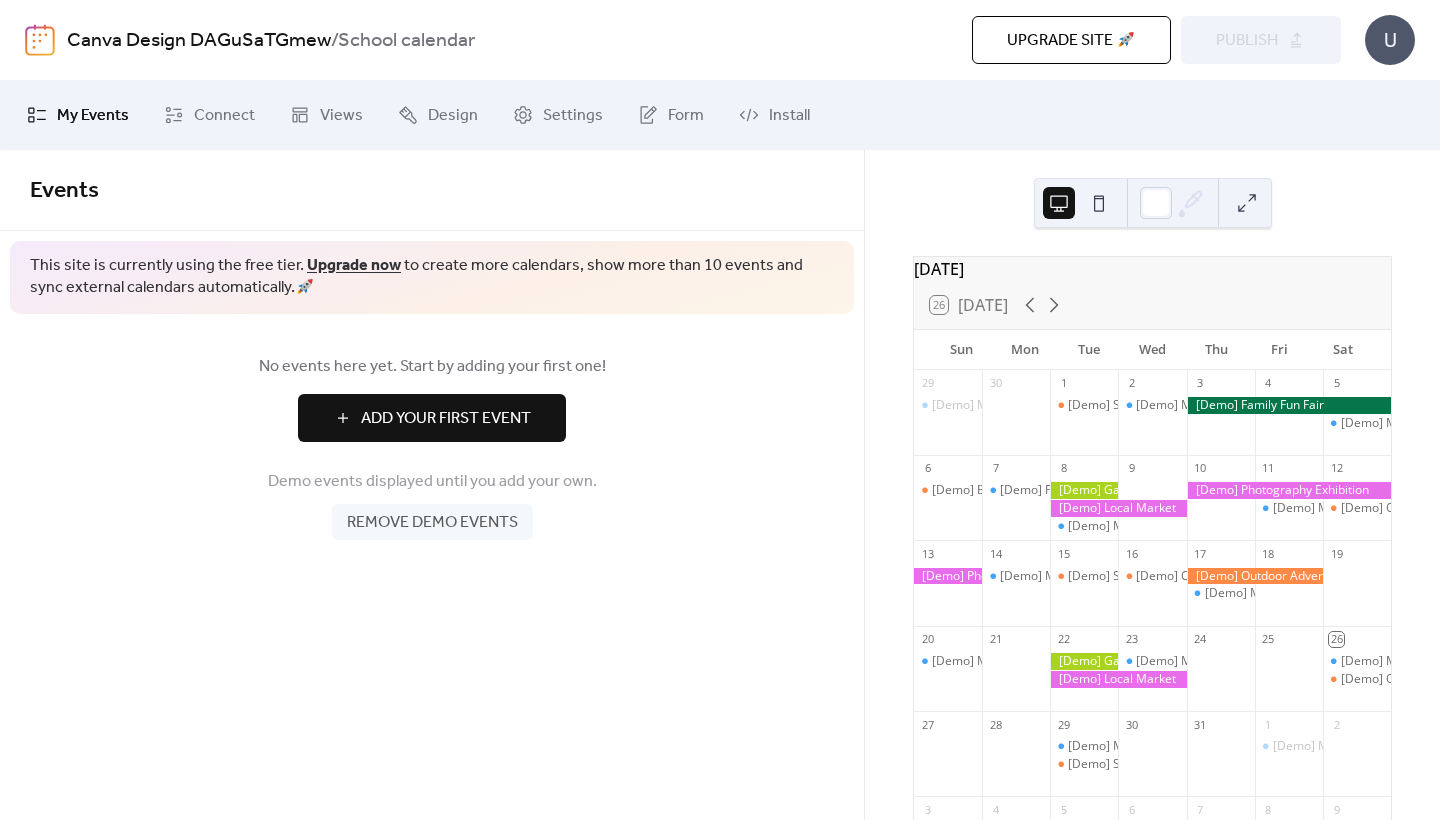 click on "Add Your First Event" at bounding box center [446, 419] 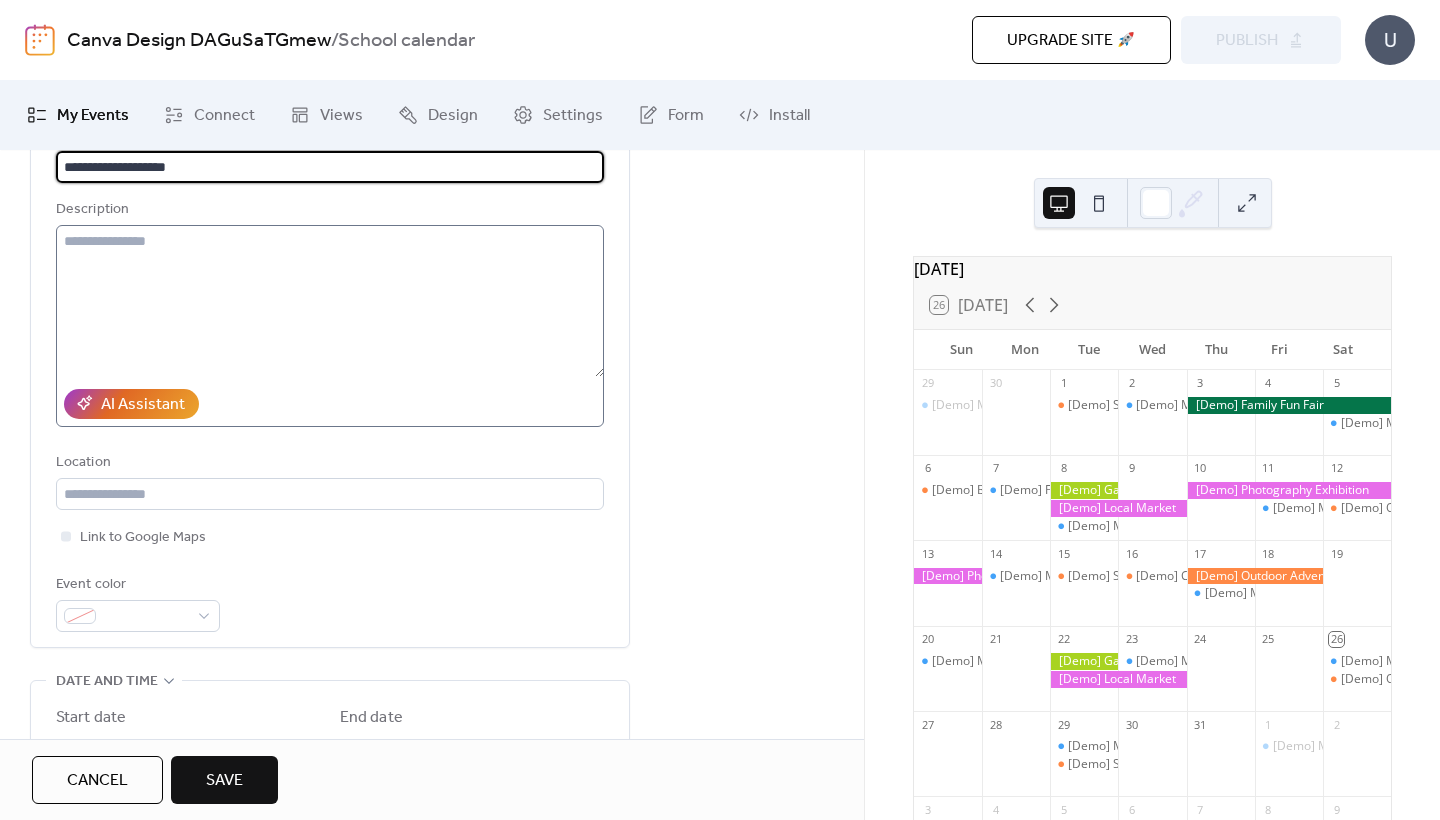 scroll, scrollTop: 172, scrollLeft: 0, axis: vertical 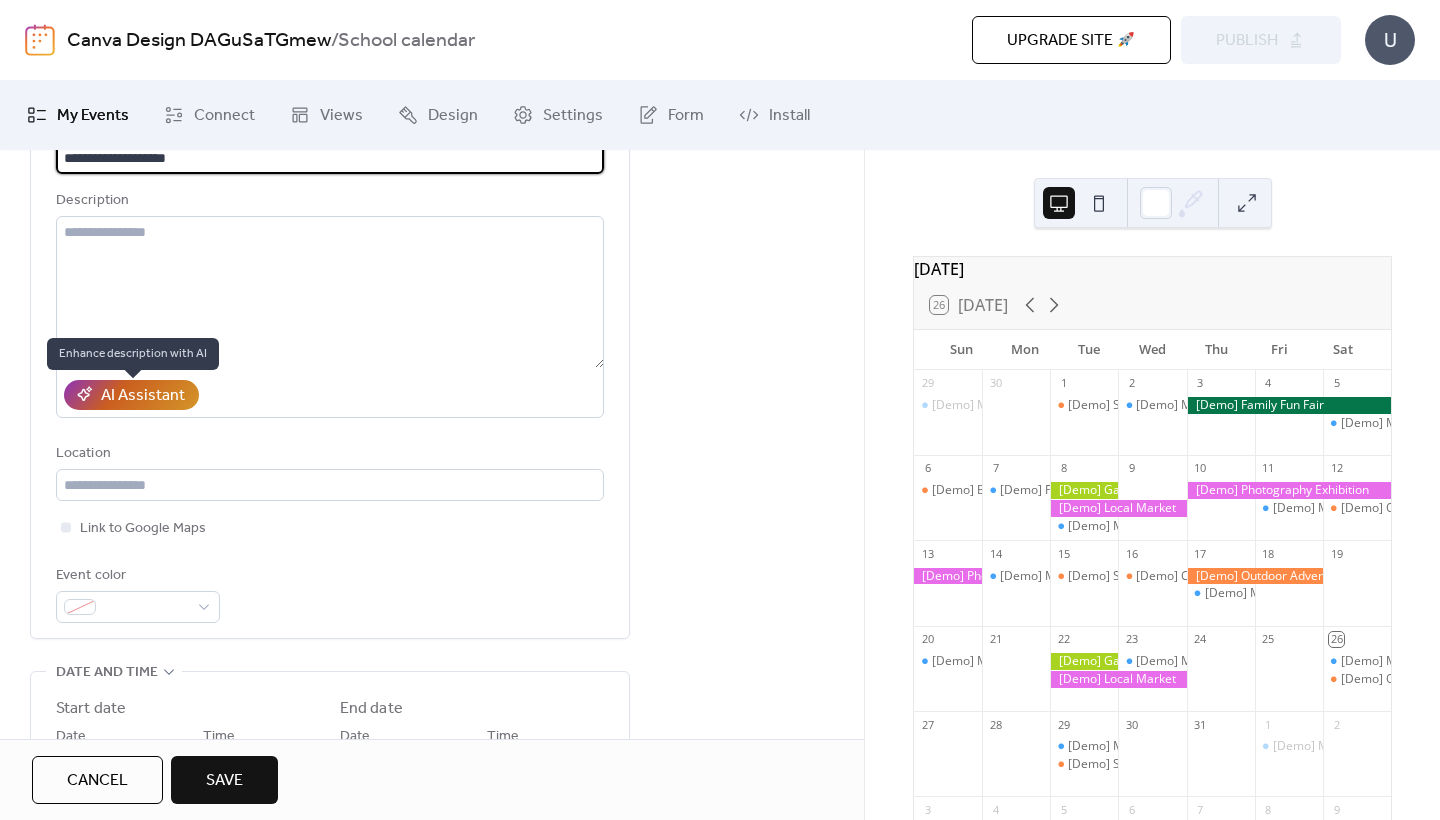 type on "**********" 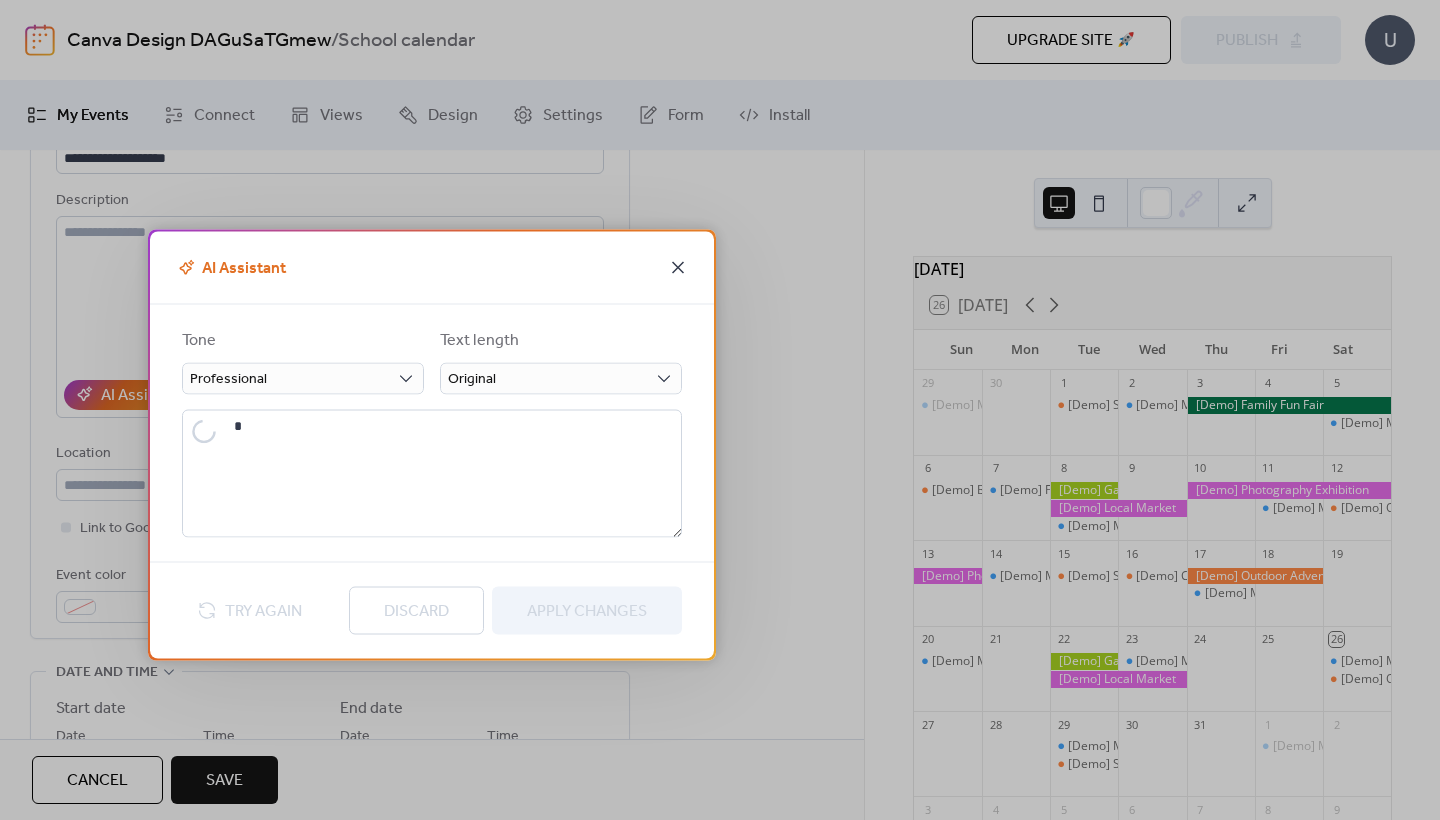 click 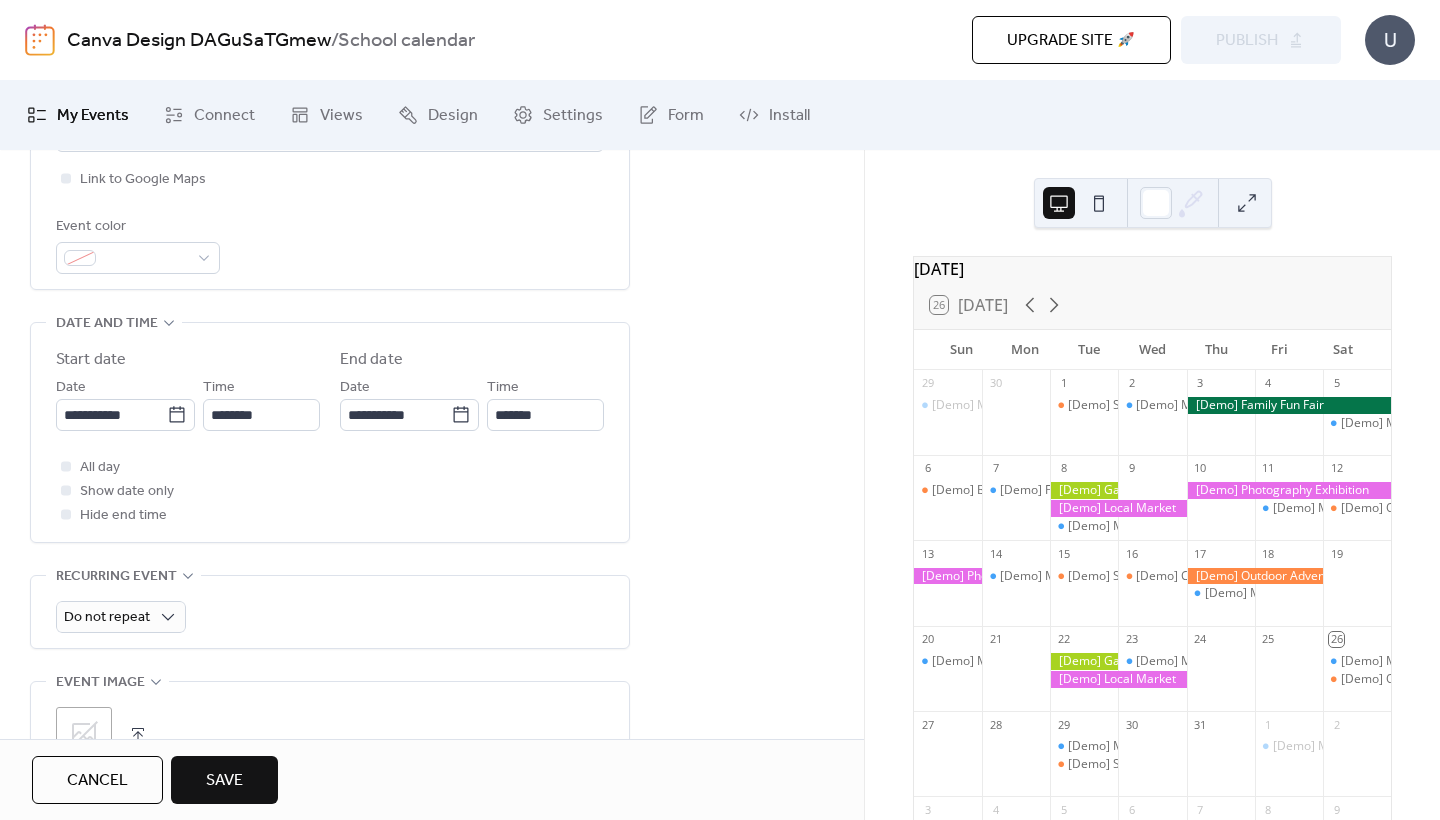 scroll, scrollTop: 540, scrollLeft: 0, axis: vertical 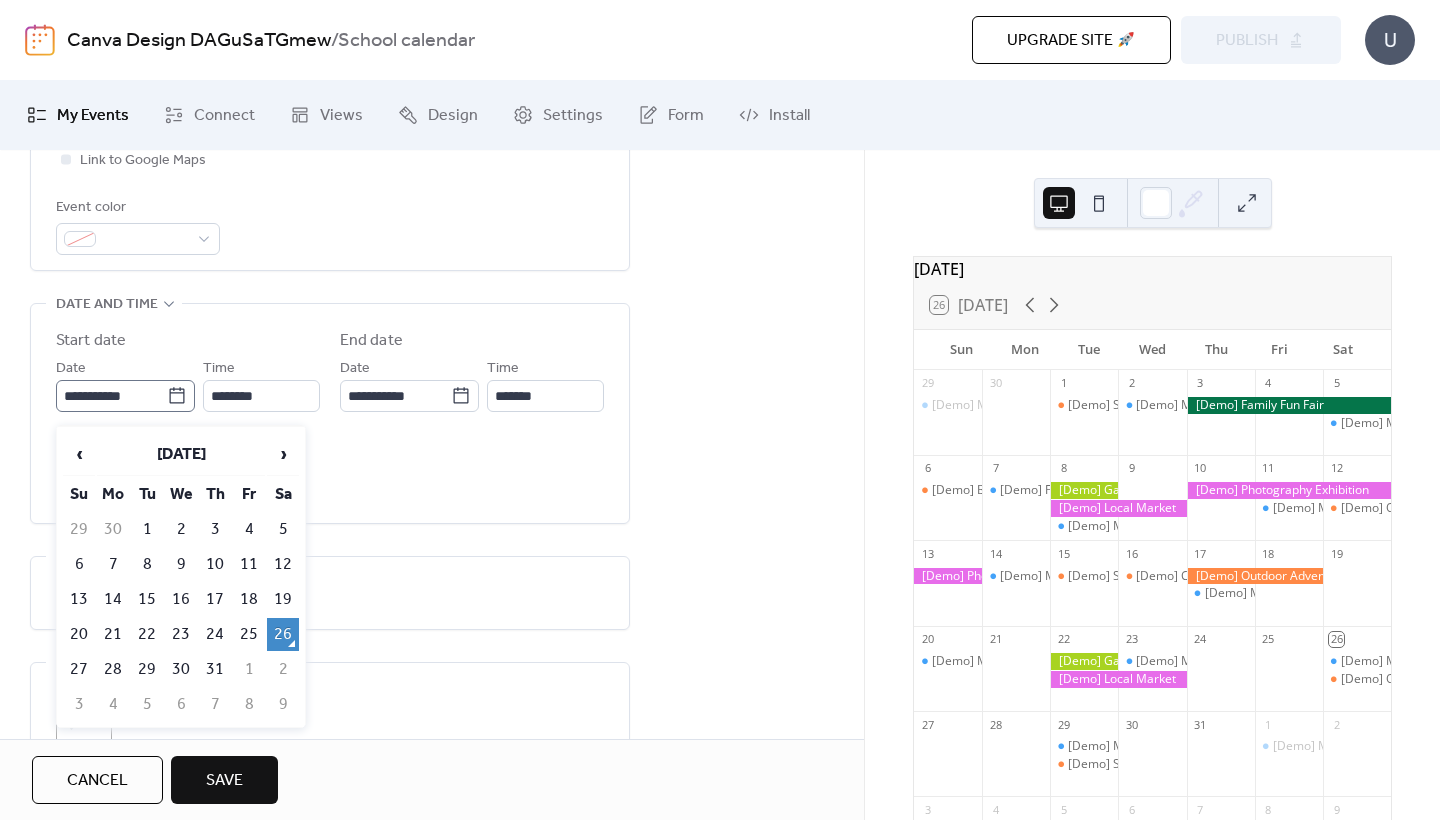 click 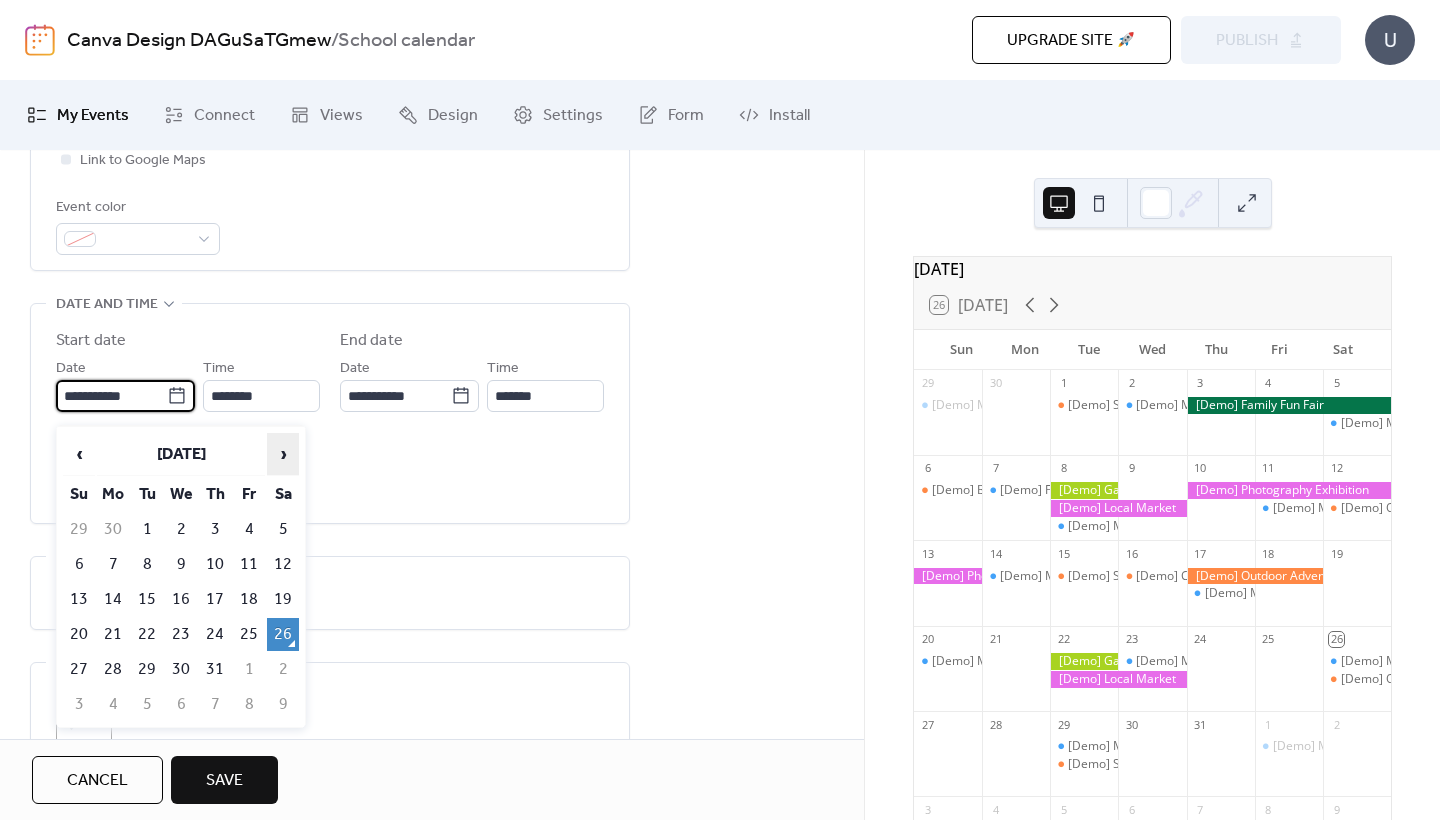 click on "›" at bounding box center [283, 454] 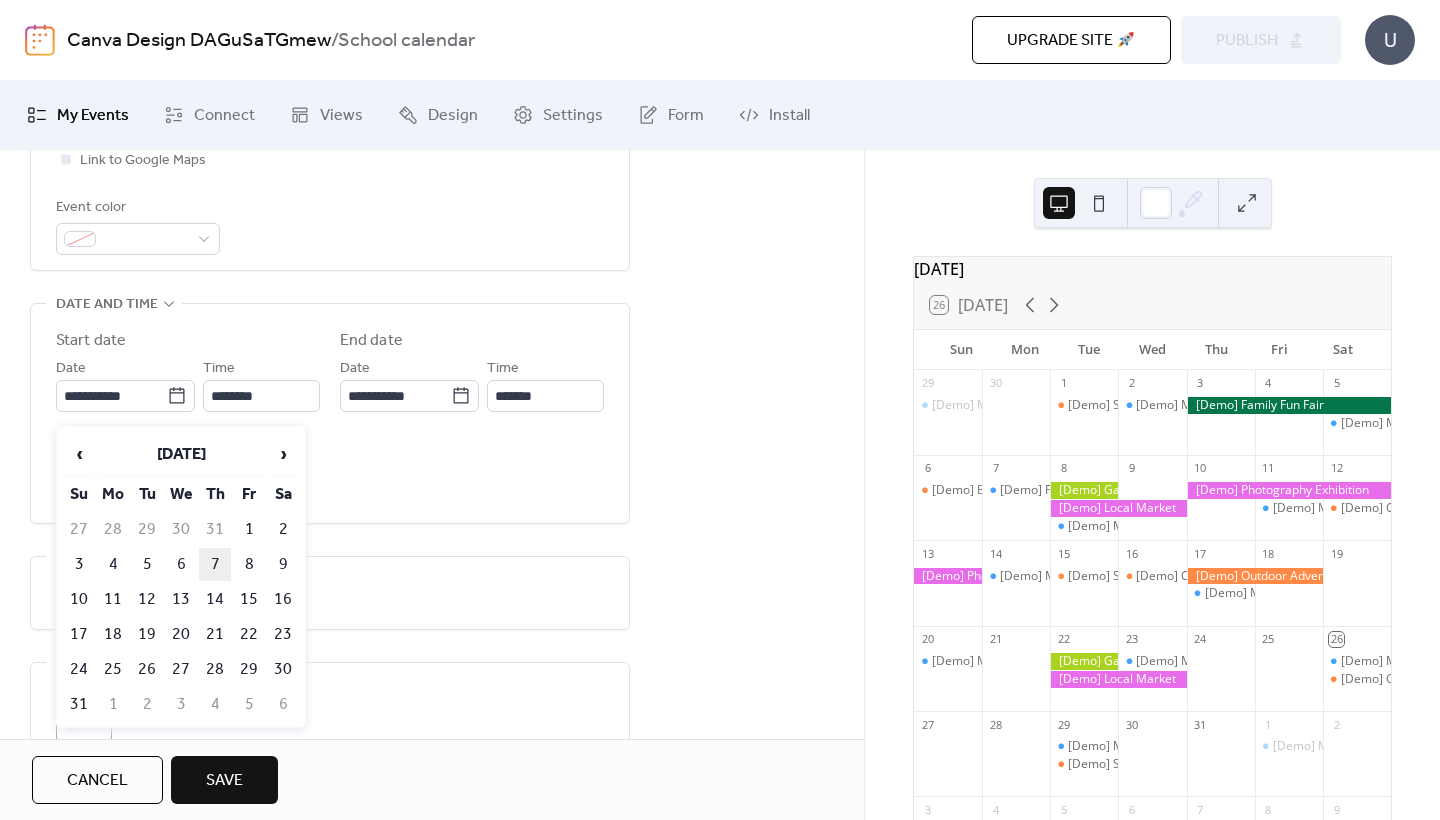 click on "7" at bounding box center [215, 564] 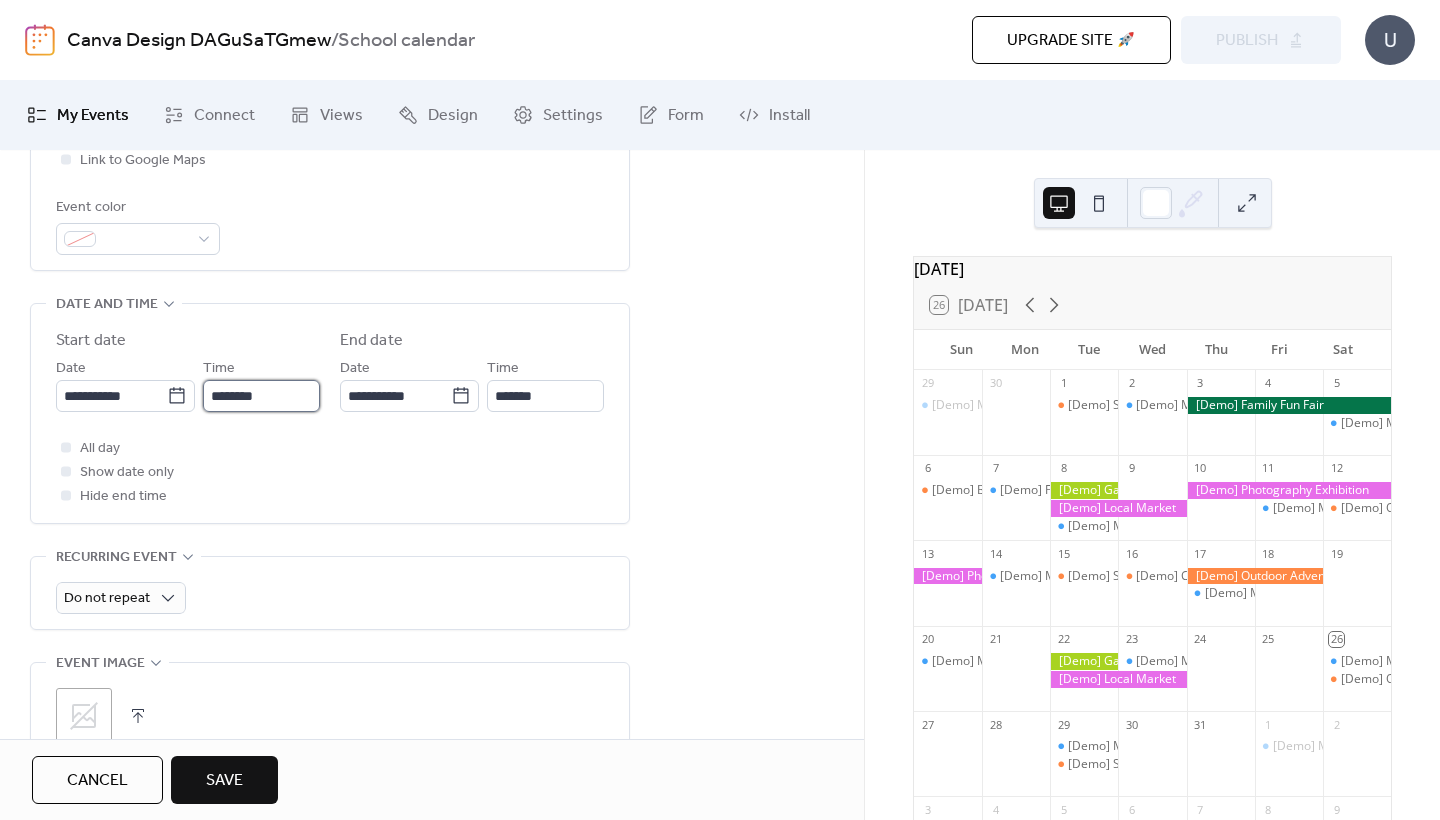 click on "********" at bounding box center (261, 396) 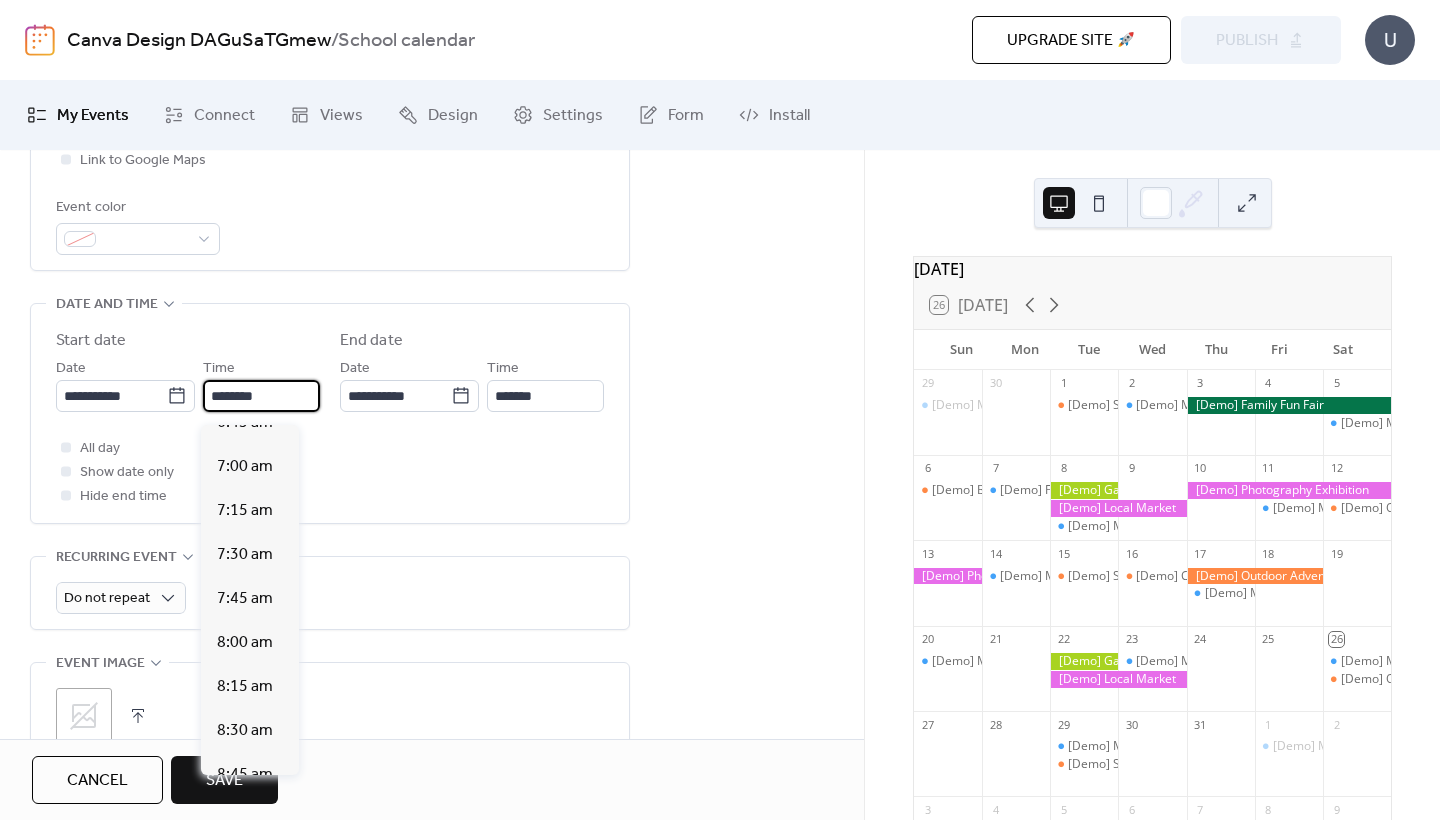 scroll, scrollTop: 1191, scrollLeft: 0, axis: vertical 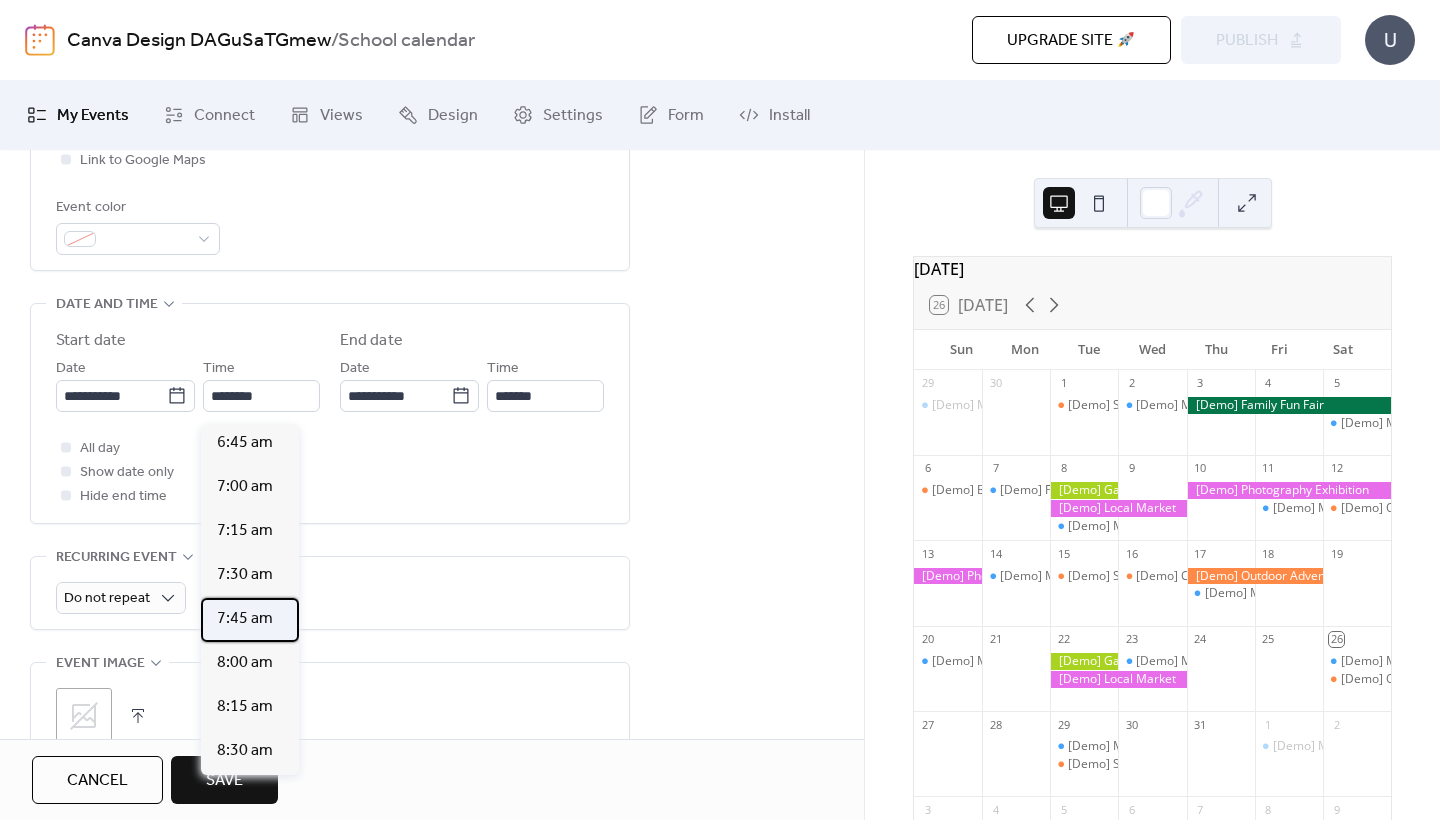 click on "7:45 am" at bounding box center (245, 619) 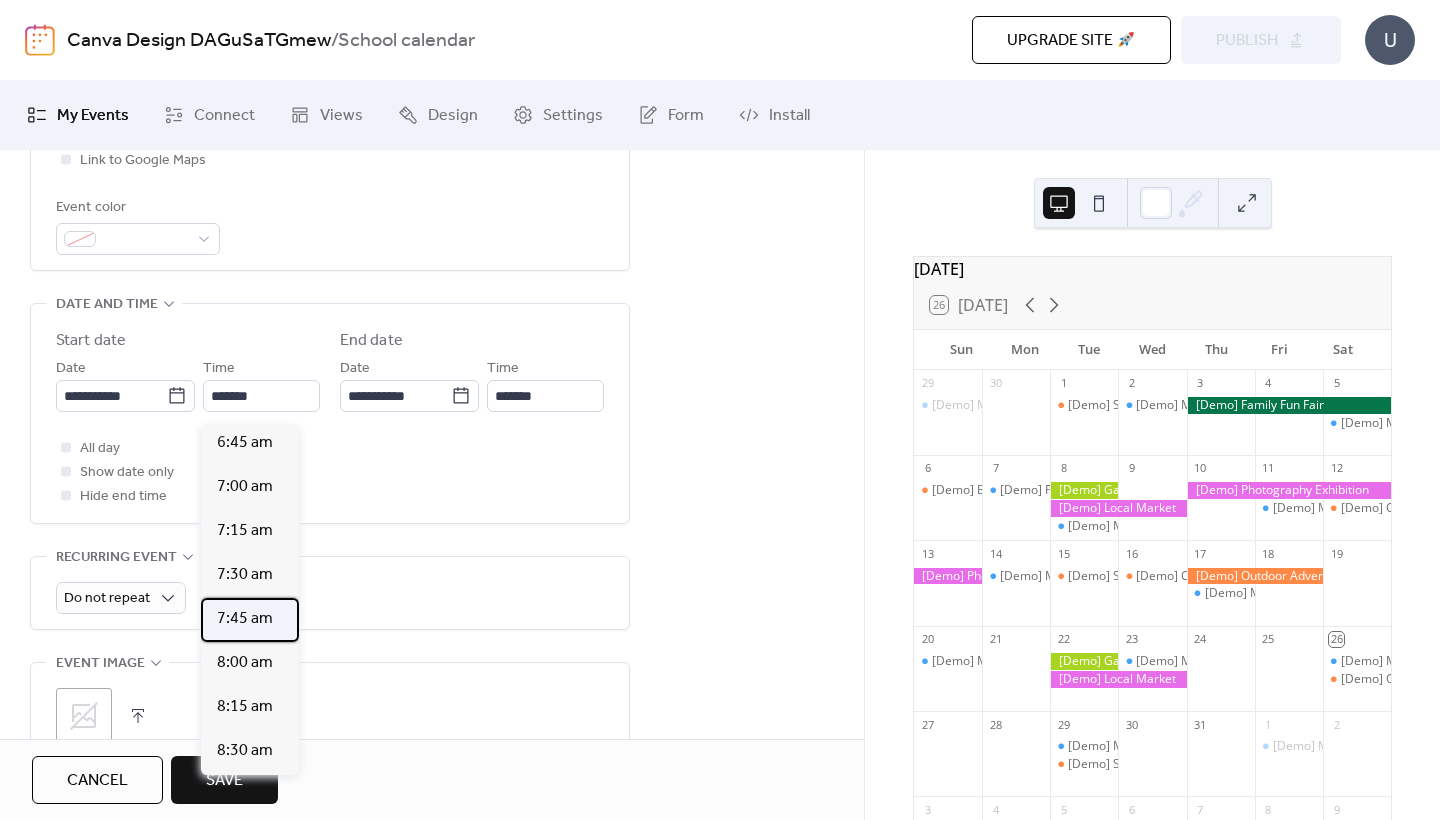 type on "*******" 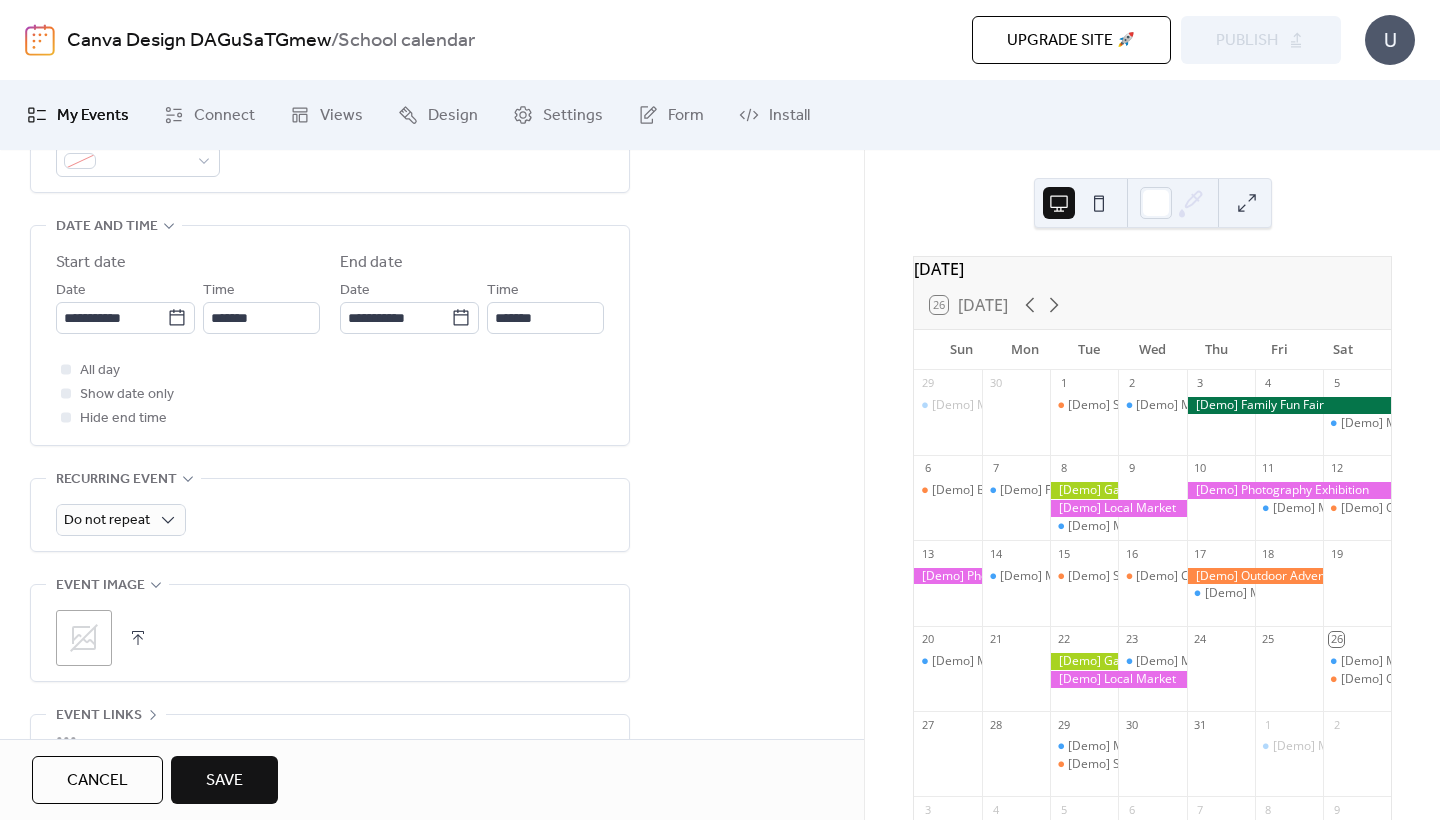 scroll, scrollTop: 679, scrollLeft: 0, axis: vertical 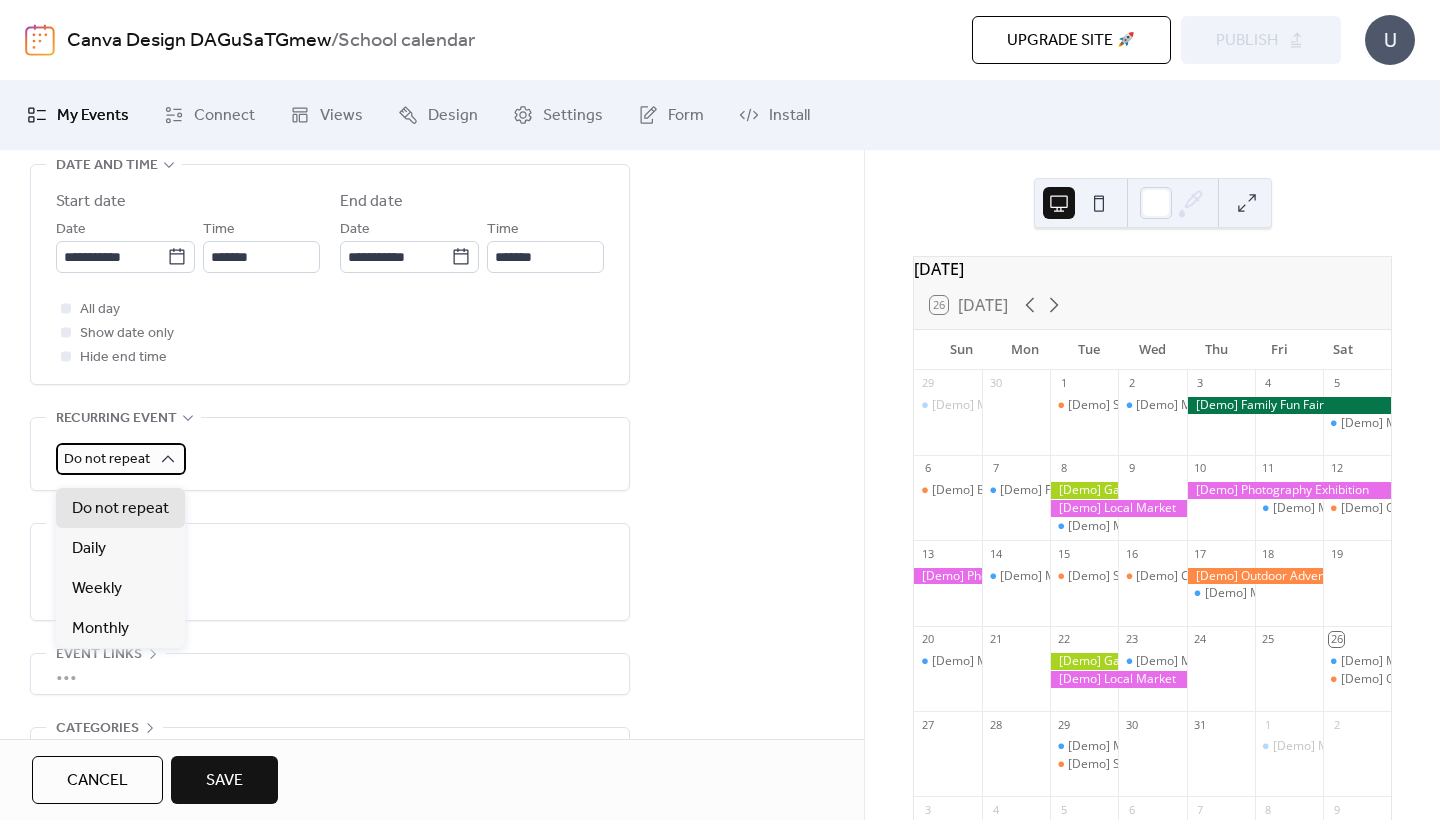 click 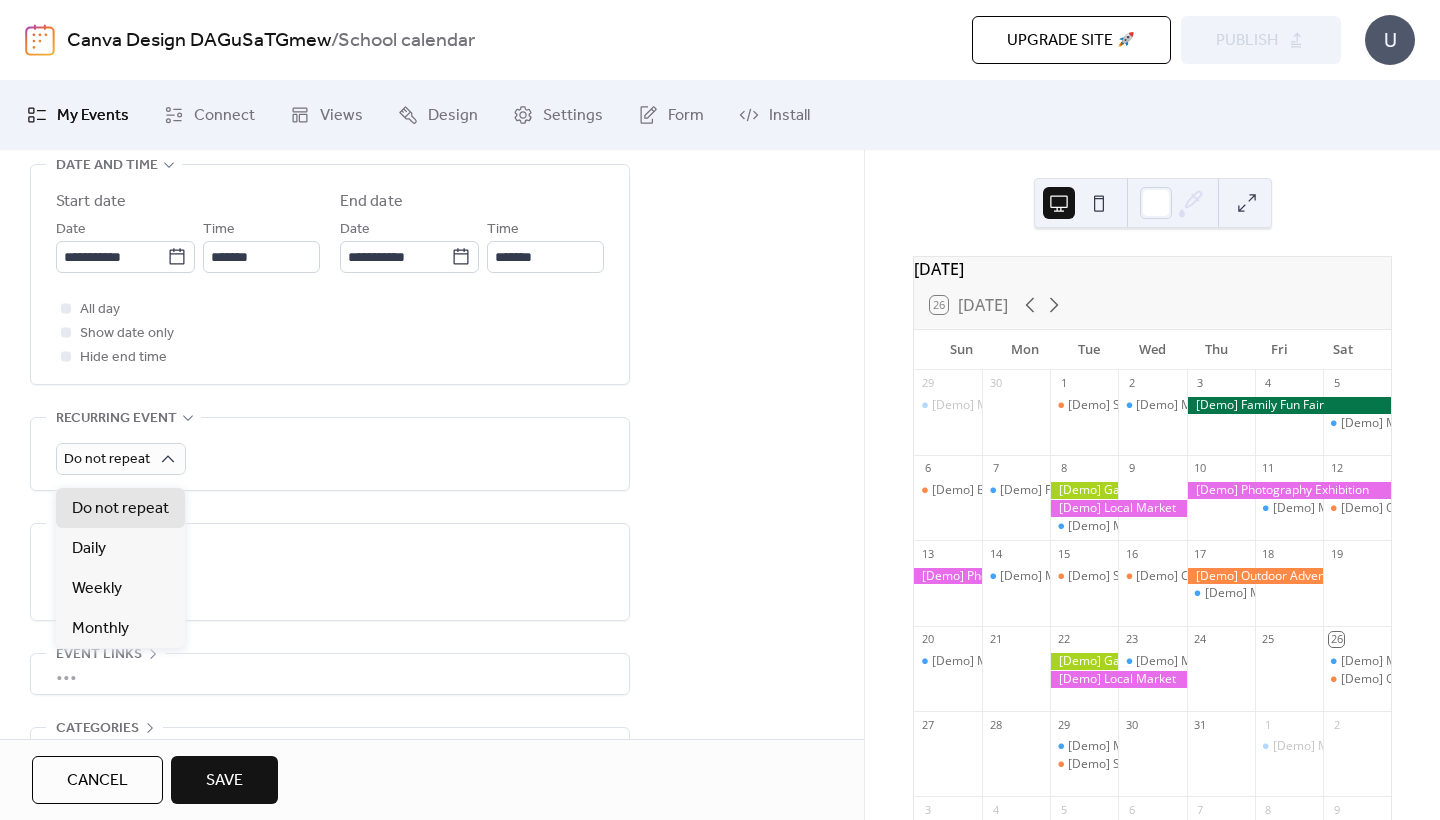 click on "Do not repeat" at bounding box center (330, 459) 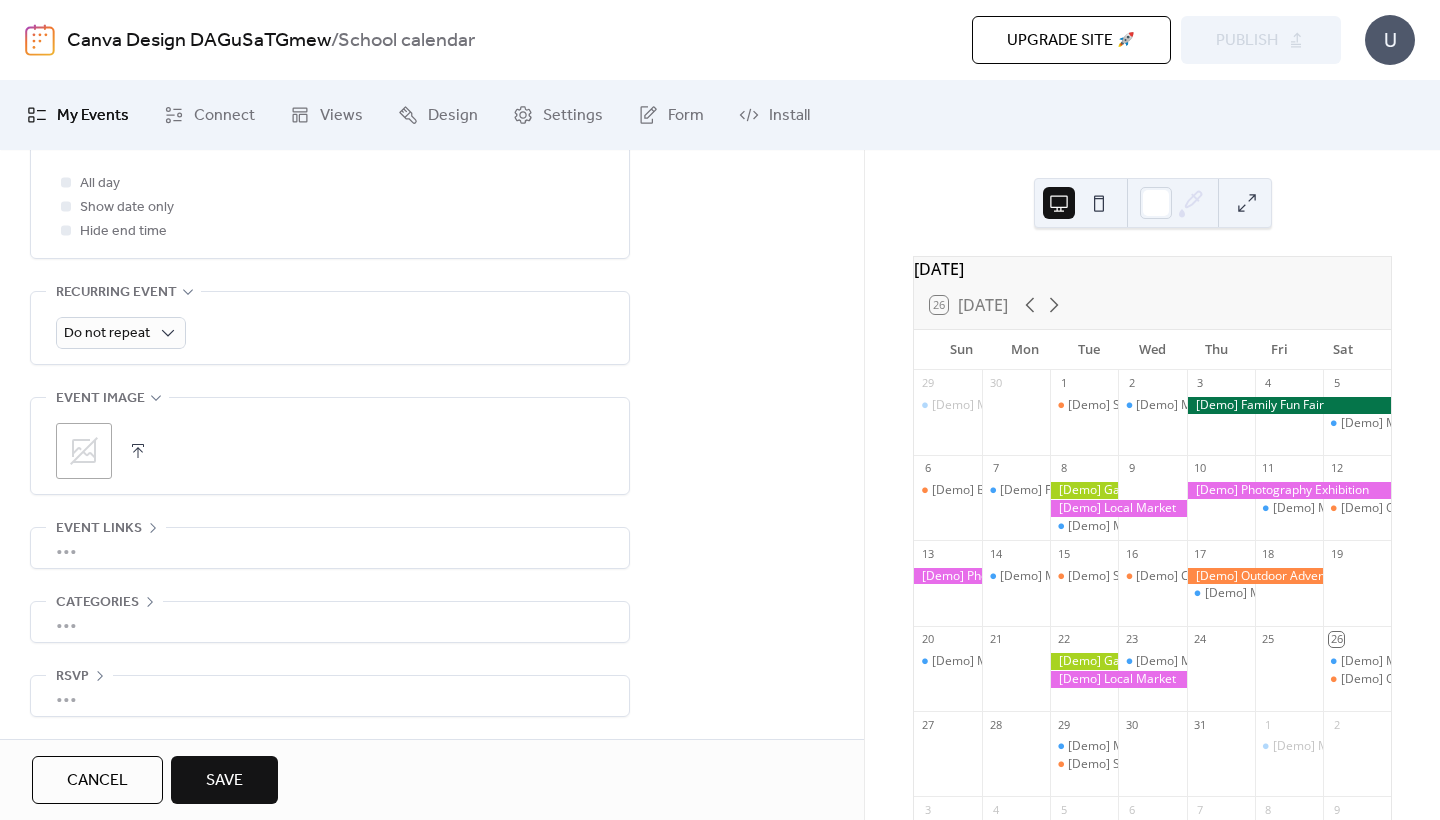 scroll, scrollTop: 814, scrollLeft: 0, axis: vertical 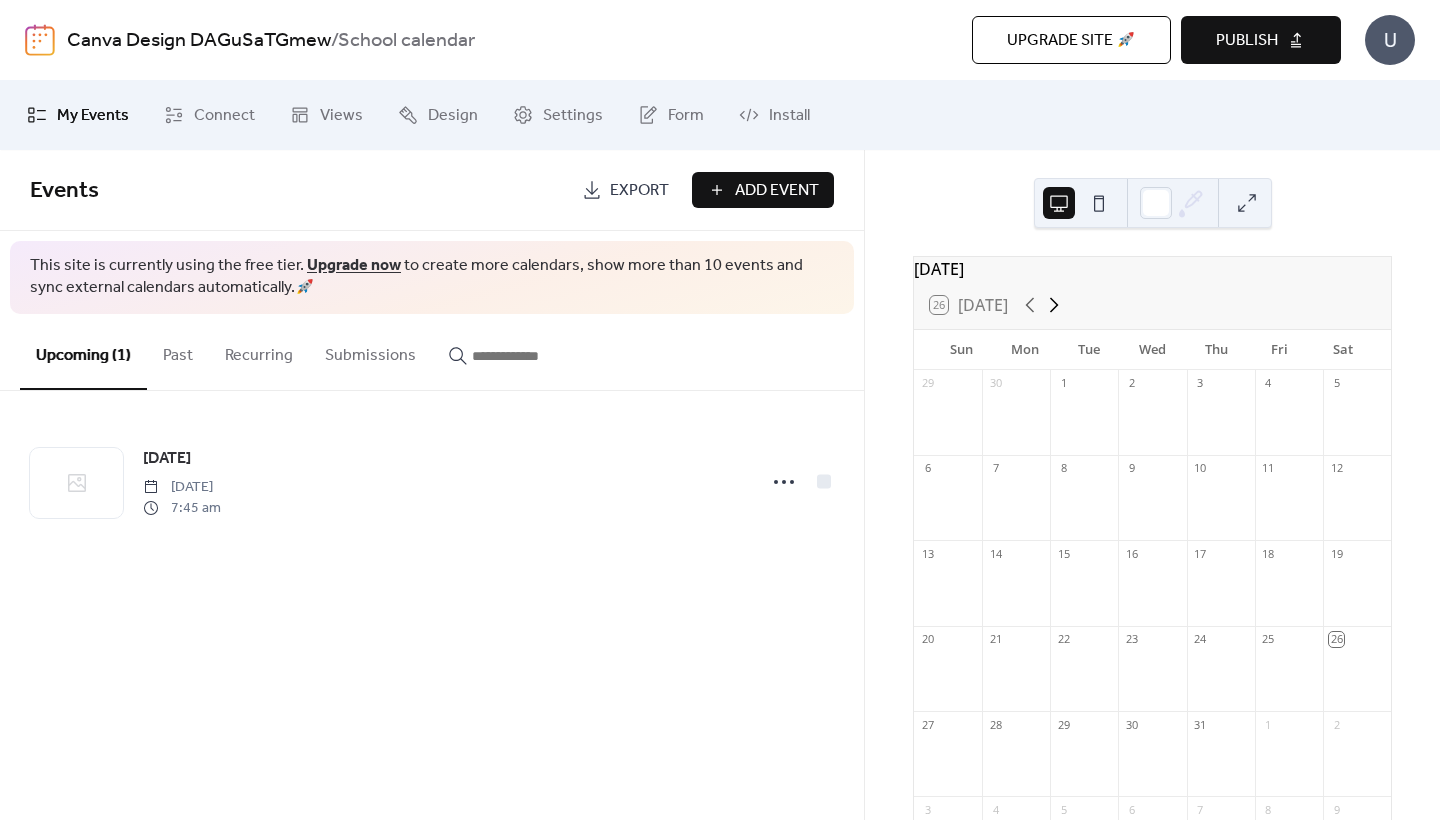 click 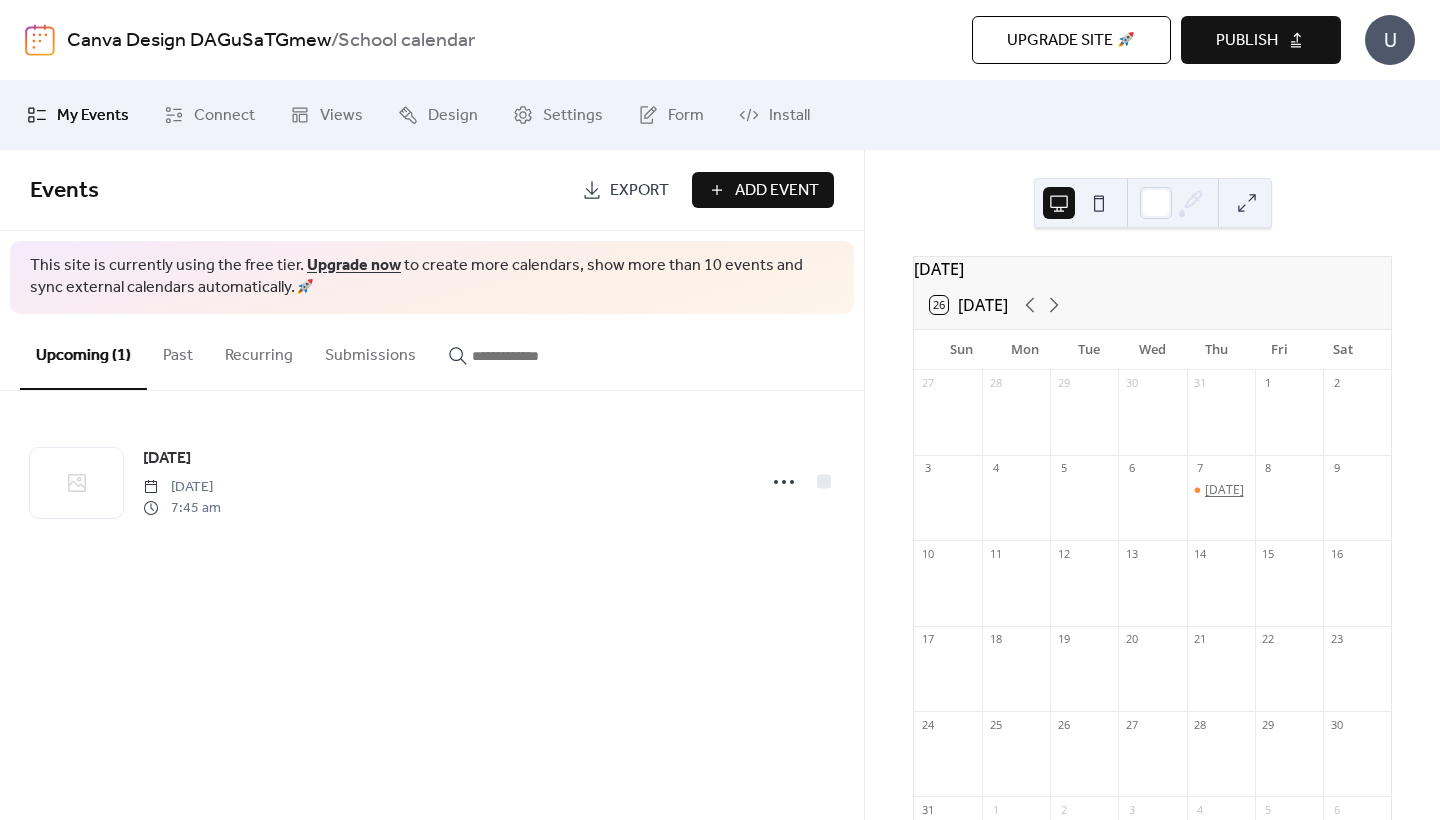 click on "[DATE]" at bounding box center (1224, 490) 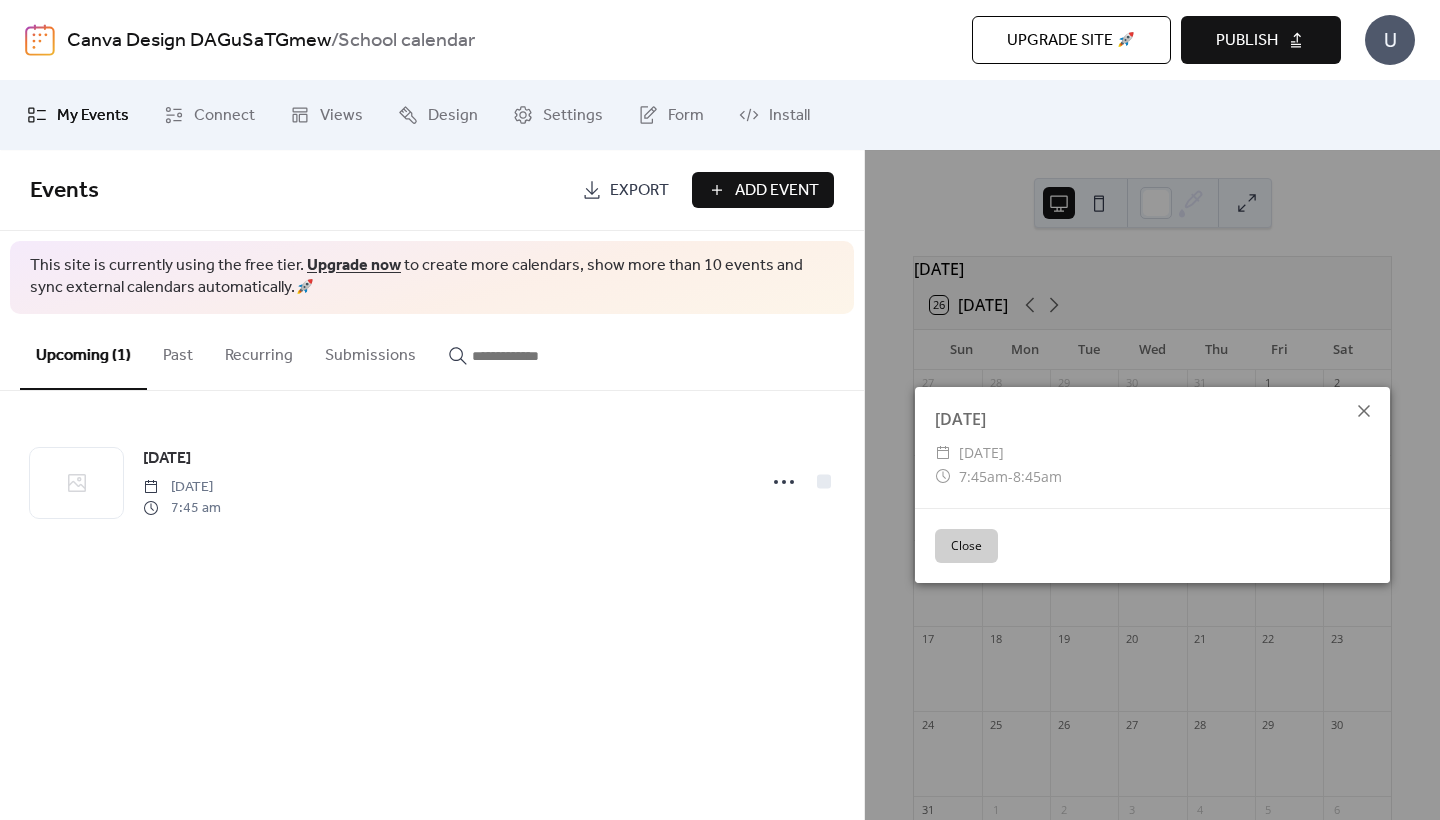 click 